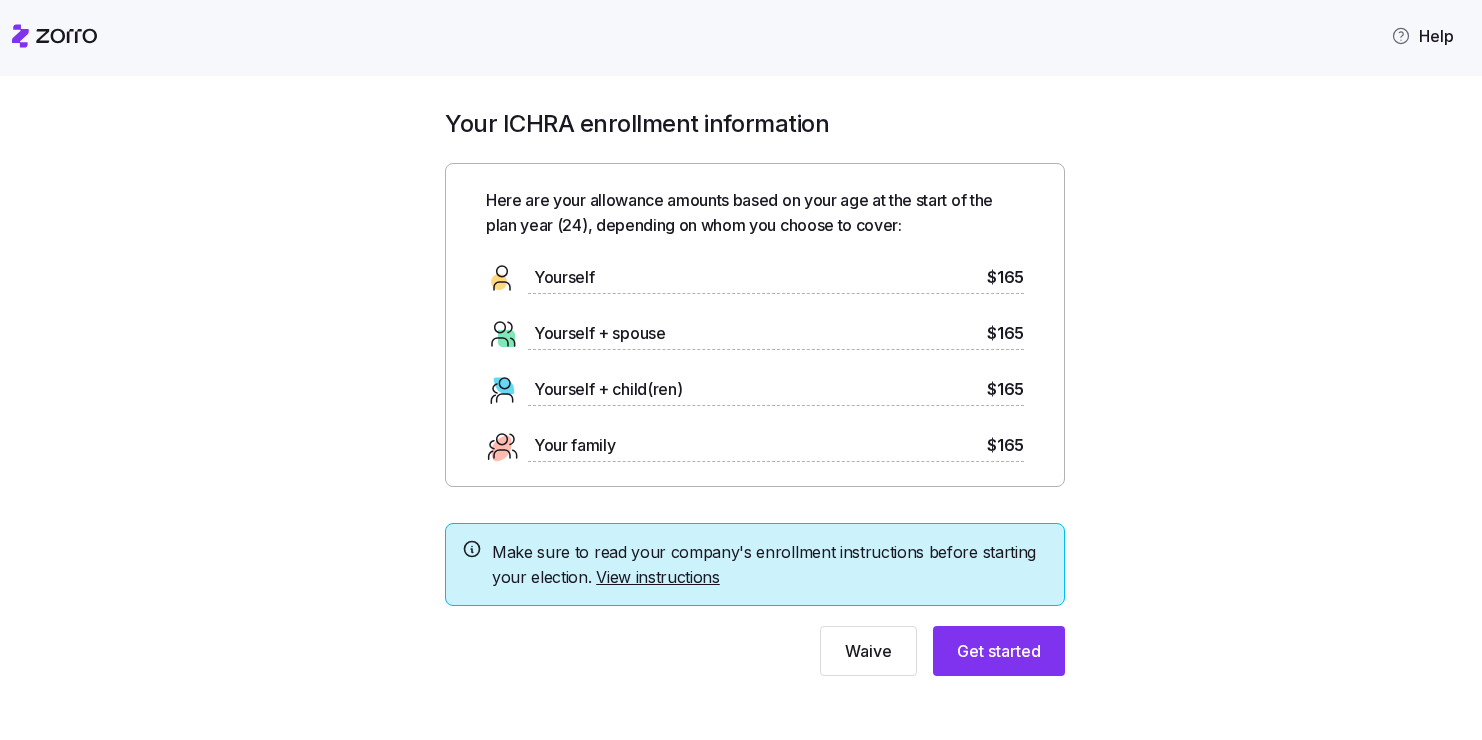 scroll, scrollTop: 0, scrollLeft: 0, axis: both 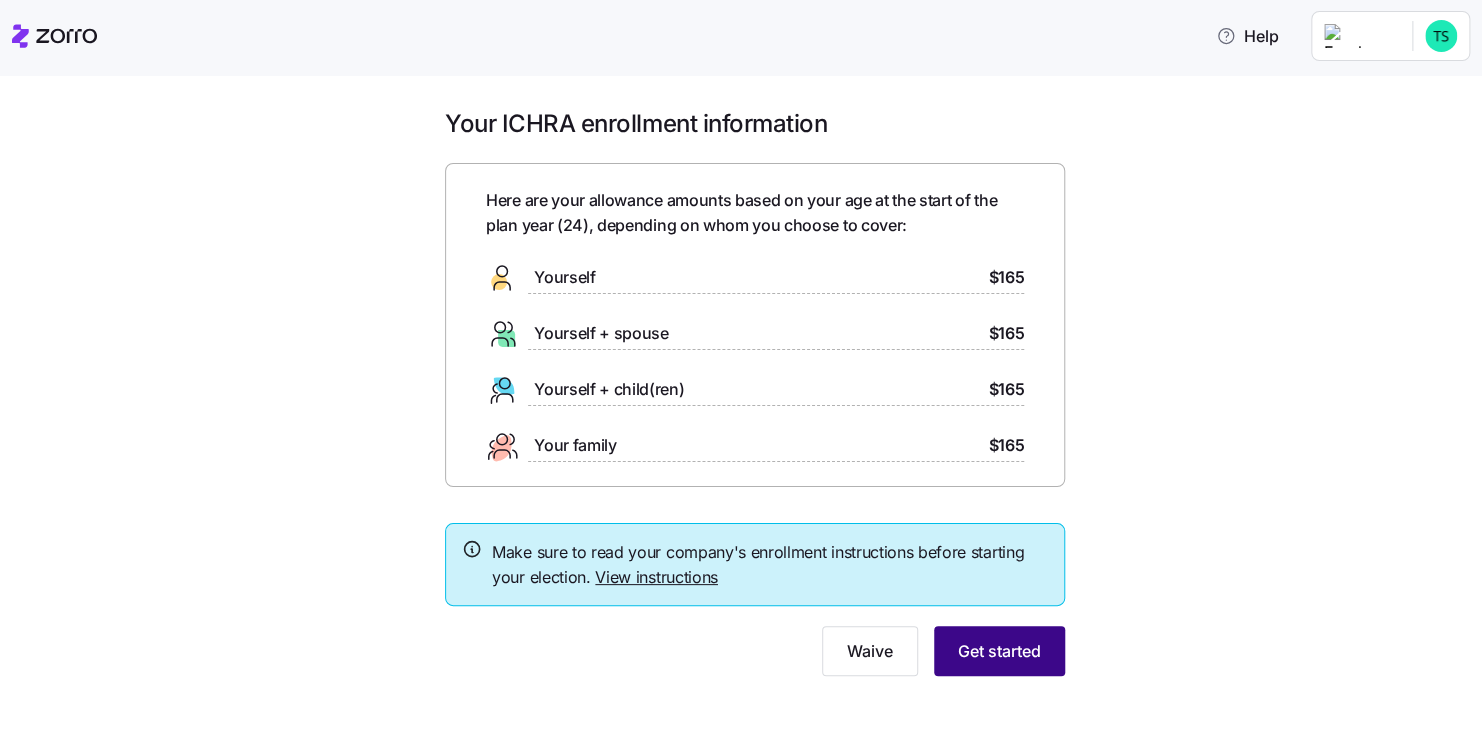 click on "Get started" at bounding box center (999, 651) 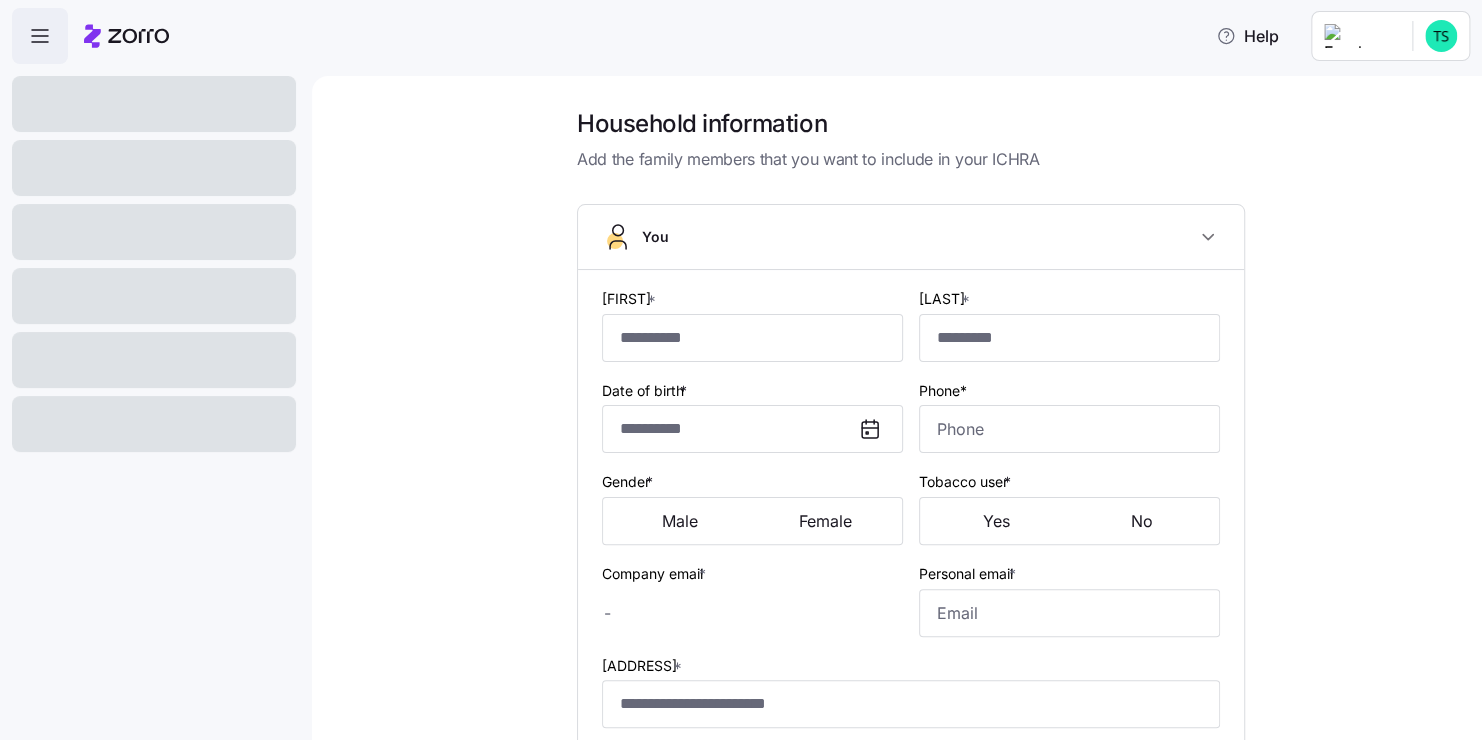 type on "******" 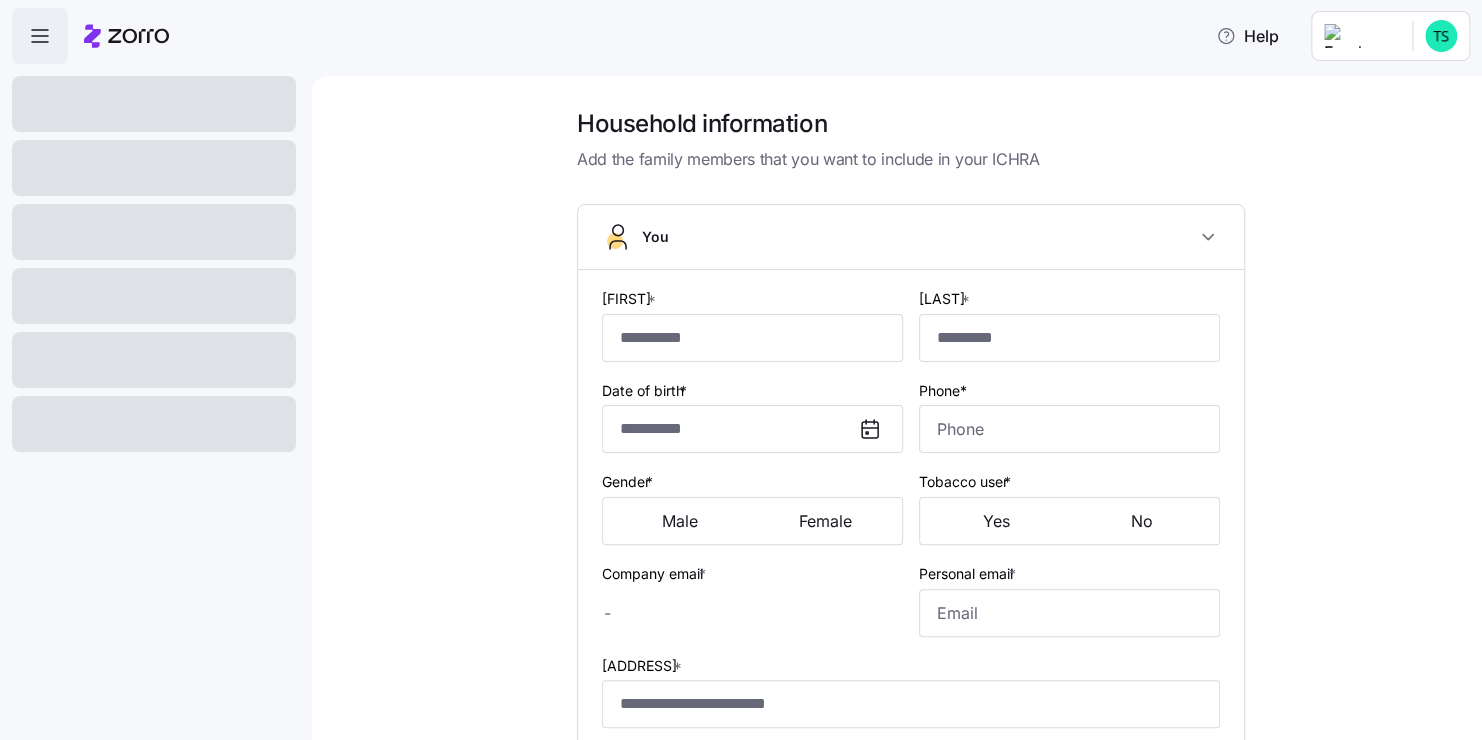 type on "**********" 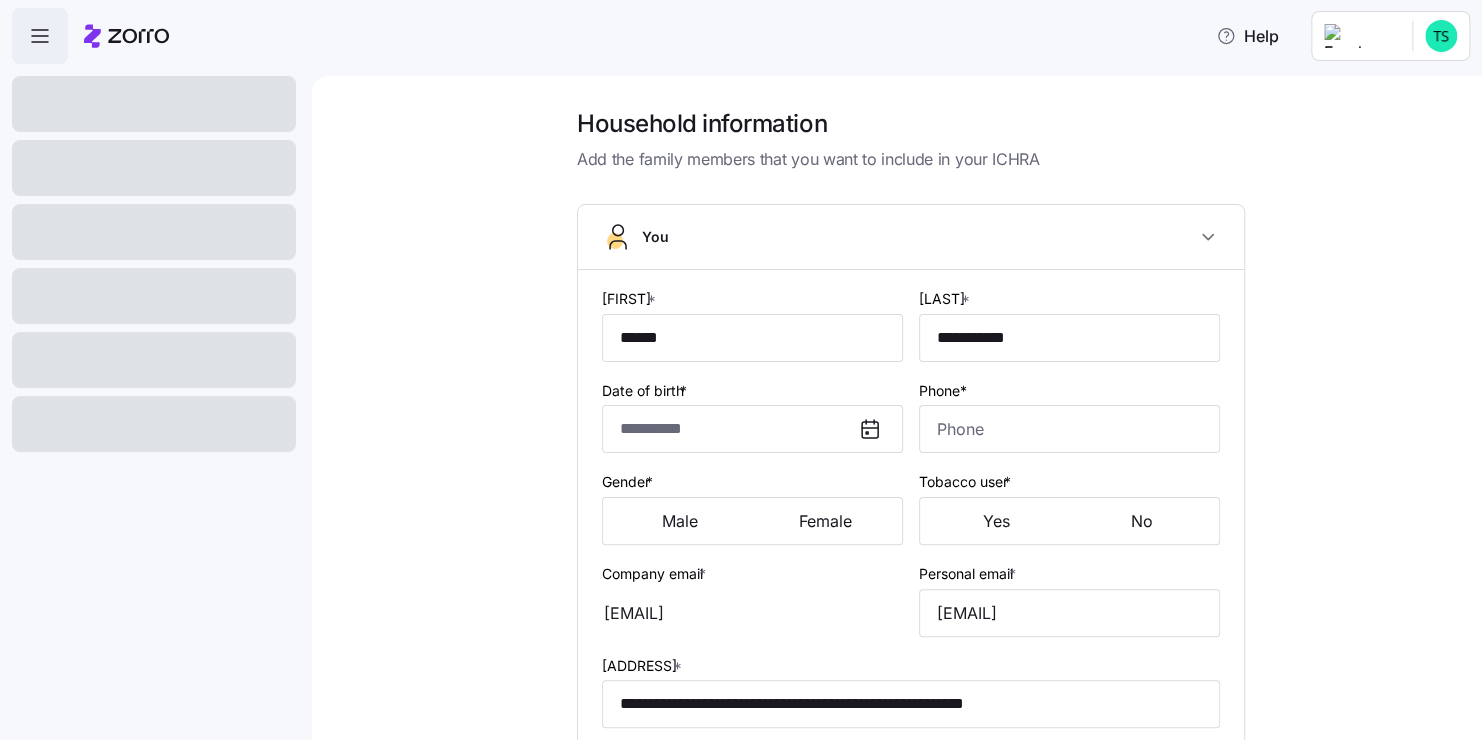 type on "**********" 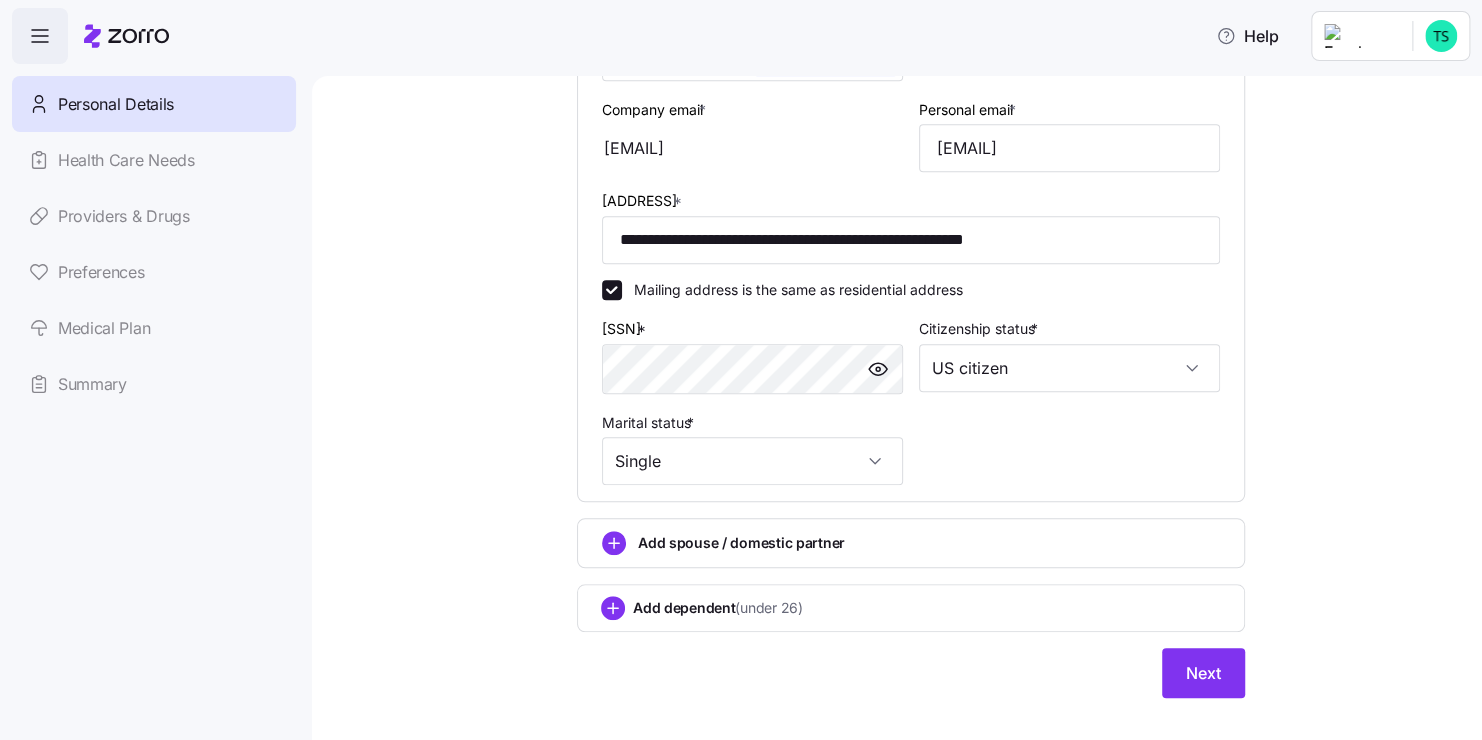 scroll, scrollTop: 582, scrollLeft: 0, axis: vertical 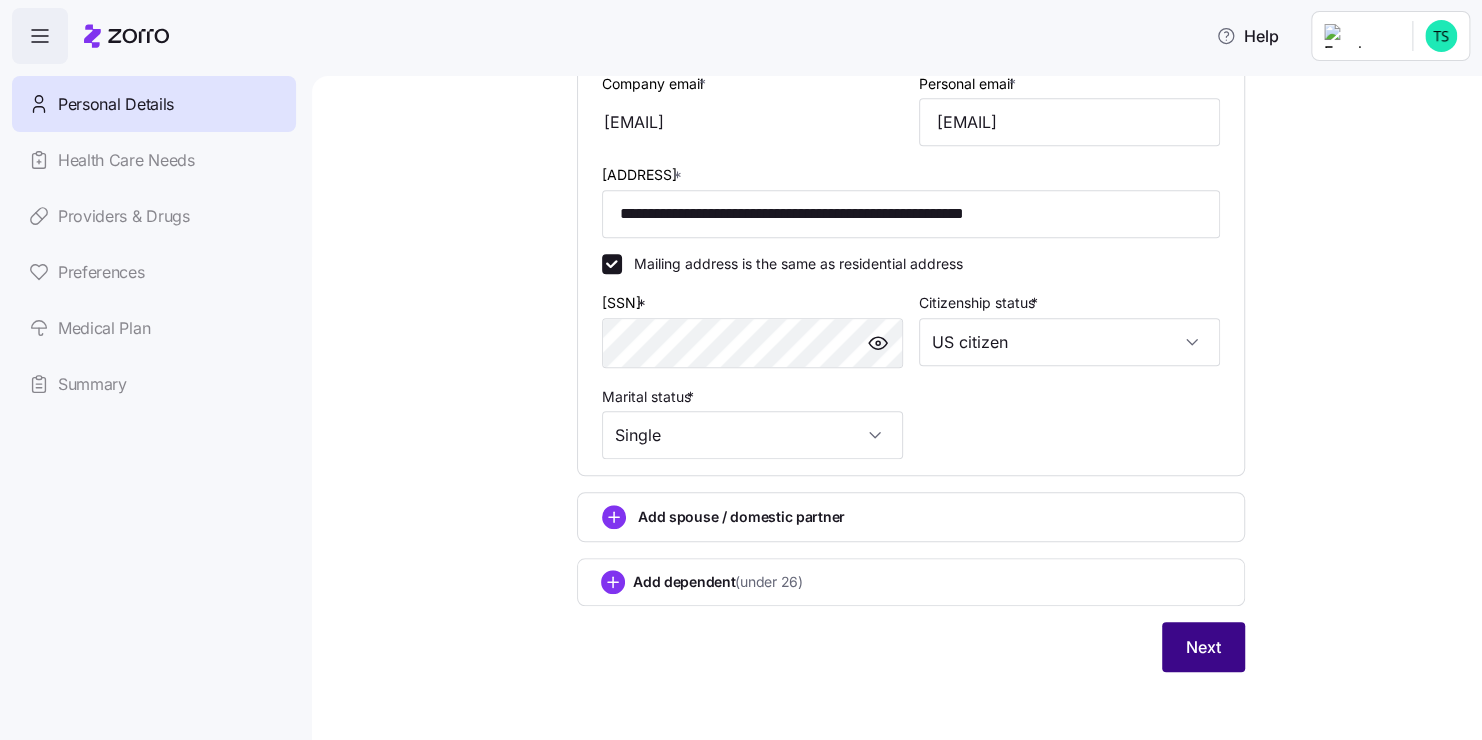 click on "Next" at bounding box center [1203, 647] 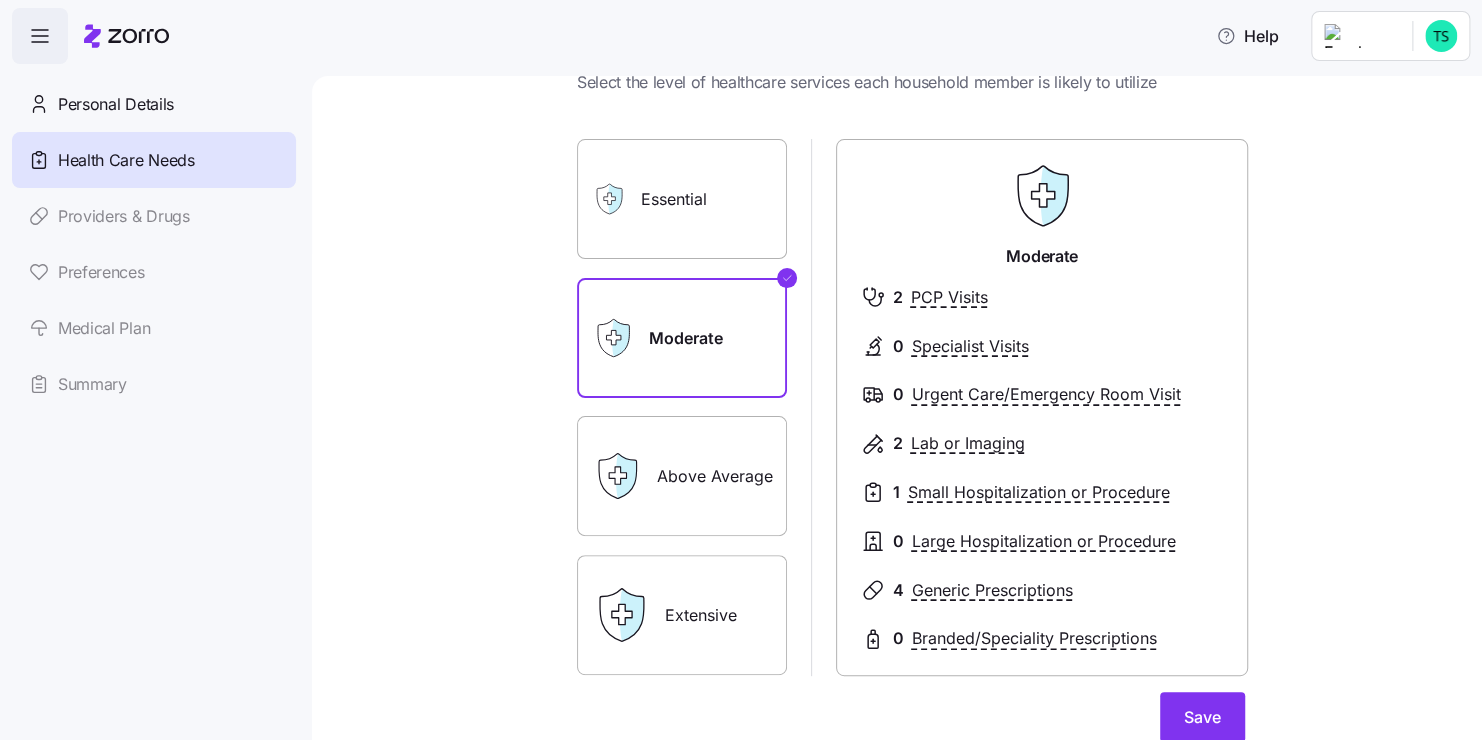 scroll, scrollTop: 80, scrollLeft: 0, axis: vertical 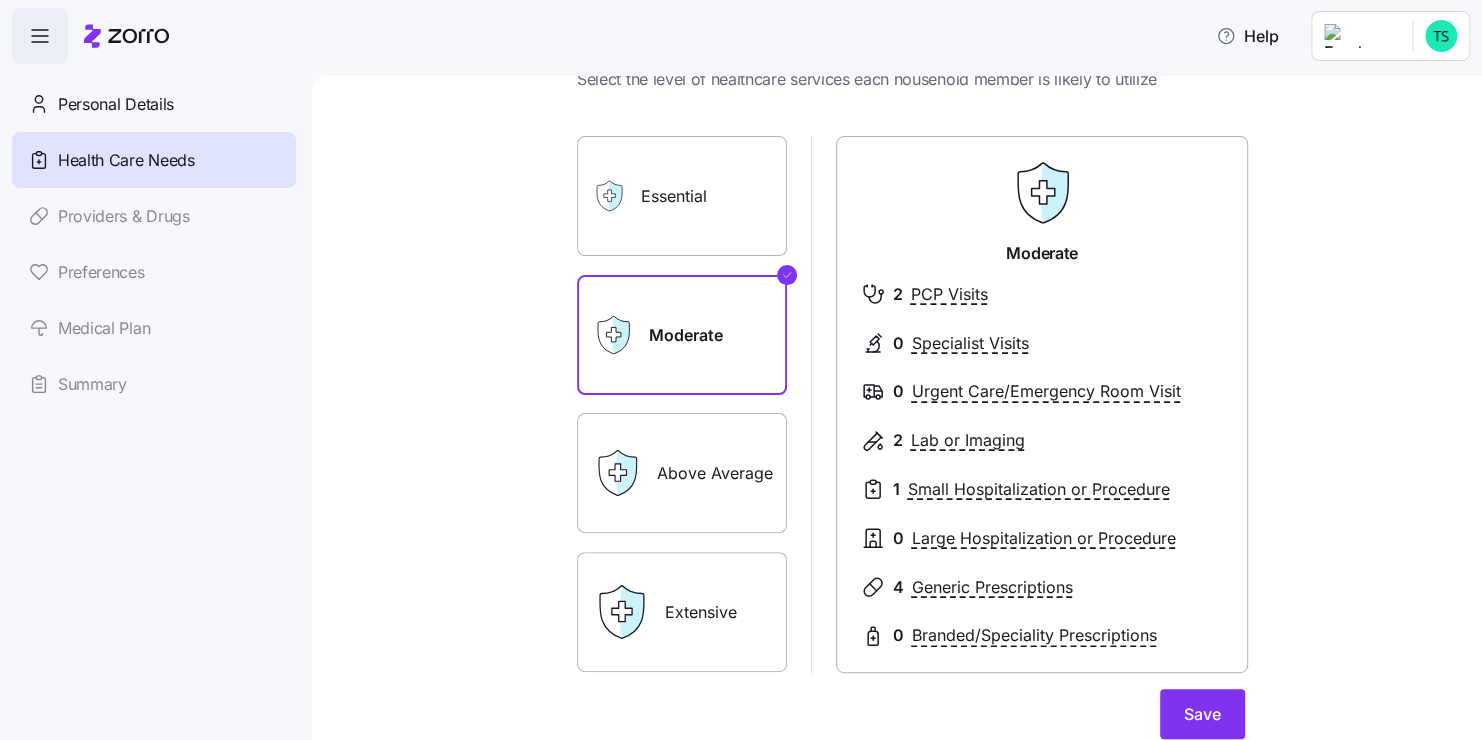 click on "Extensive" at bounding box center (682, 612) 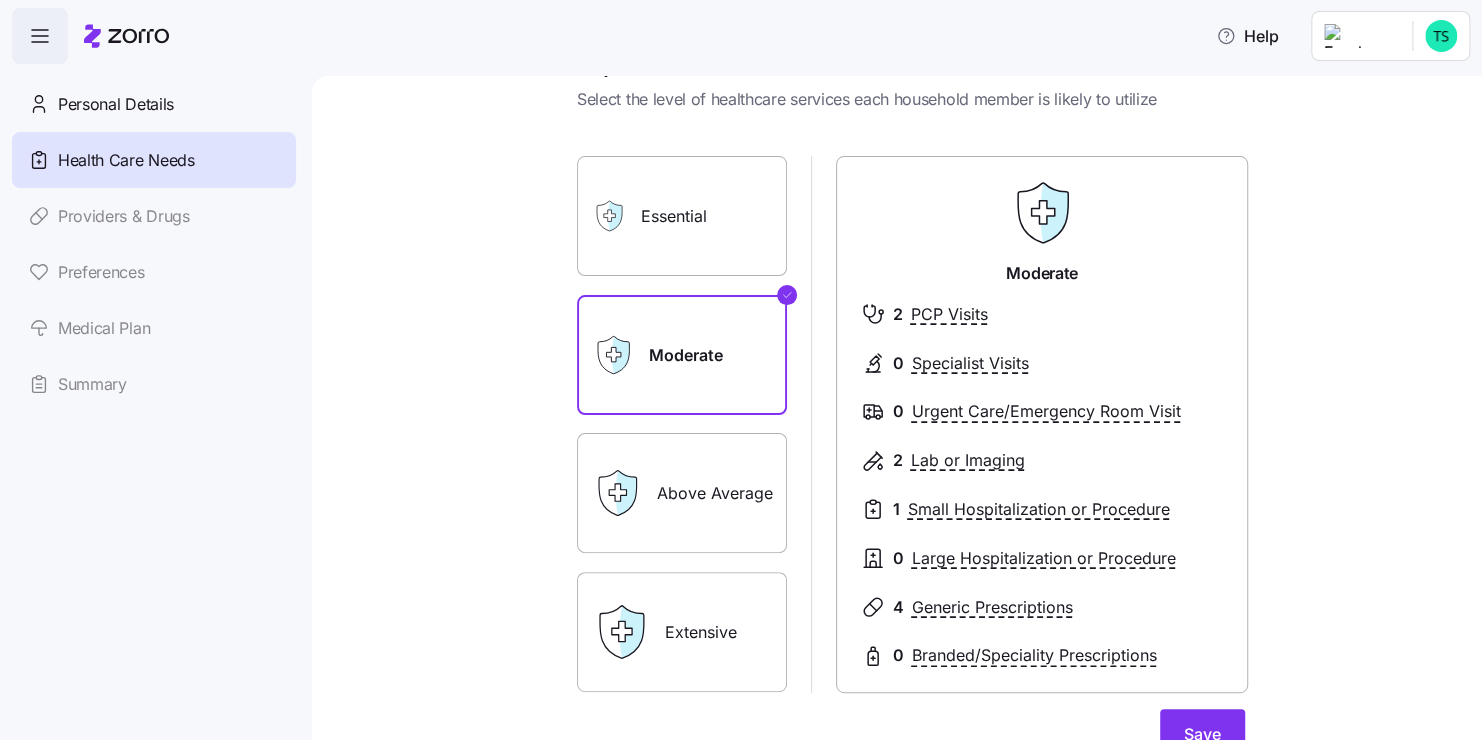 scroll, scrollTop: 60, scrollLeft: 0, axis: vertical 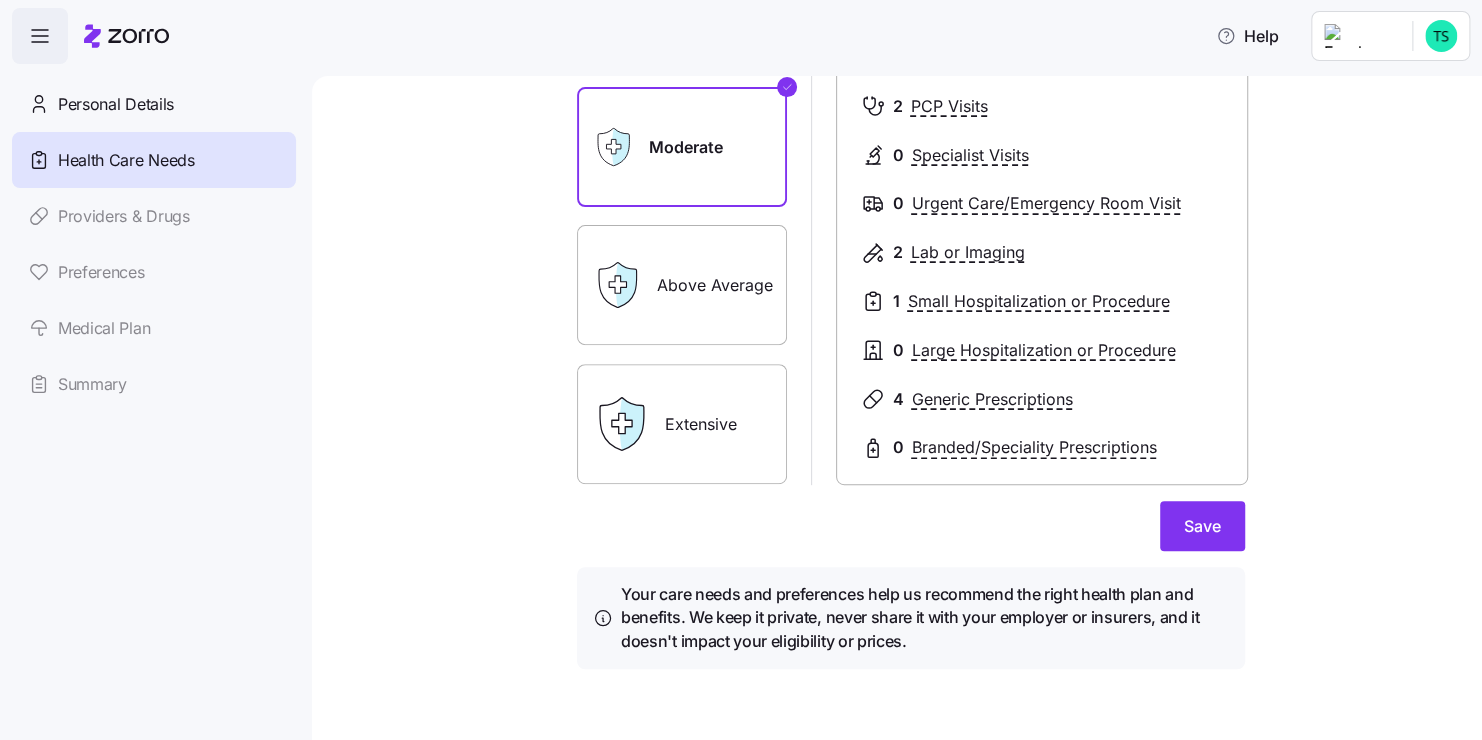 click on "Extensive" at bounding box center [682, 424] 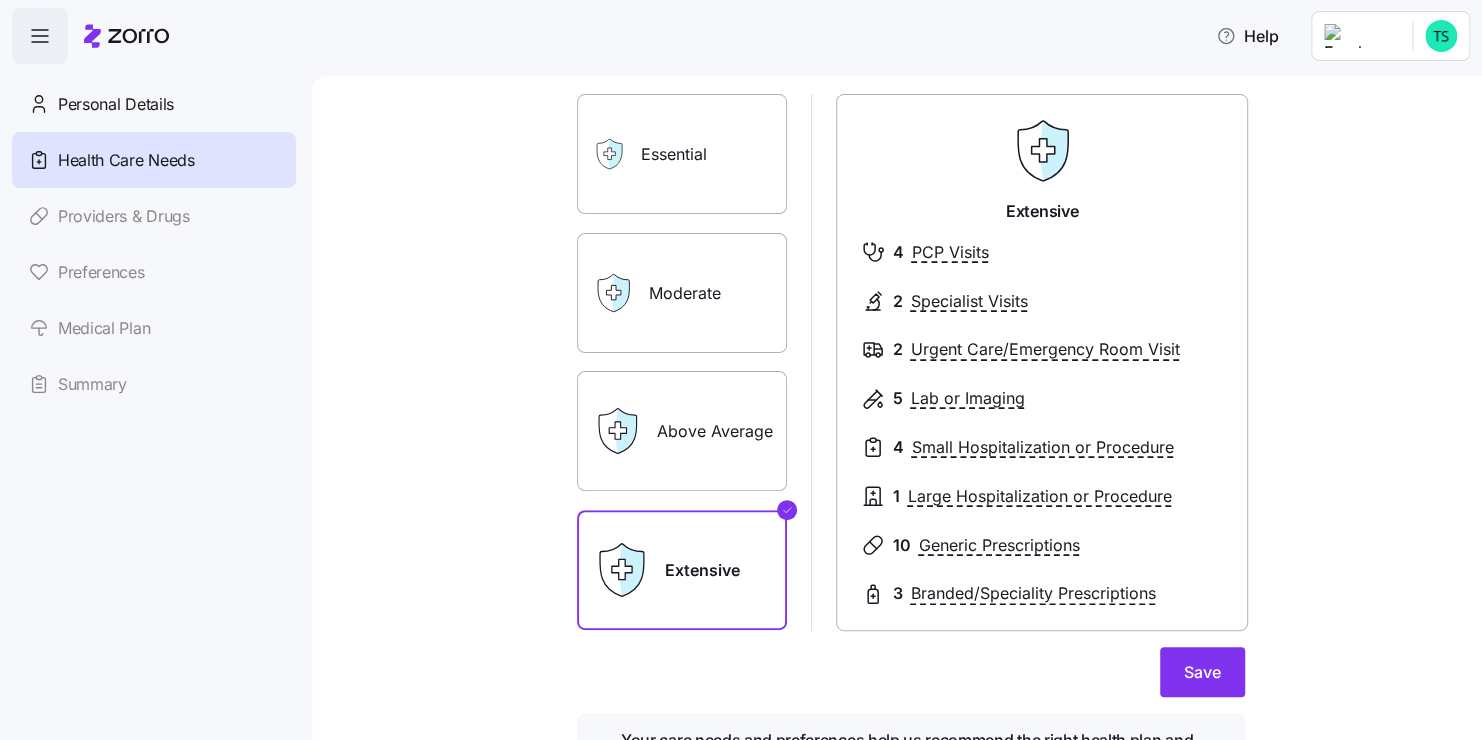 scroll, scrollTop: 125, scrollLeft: 0, axis: vertical 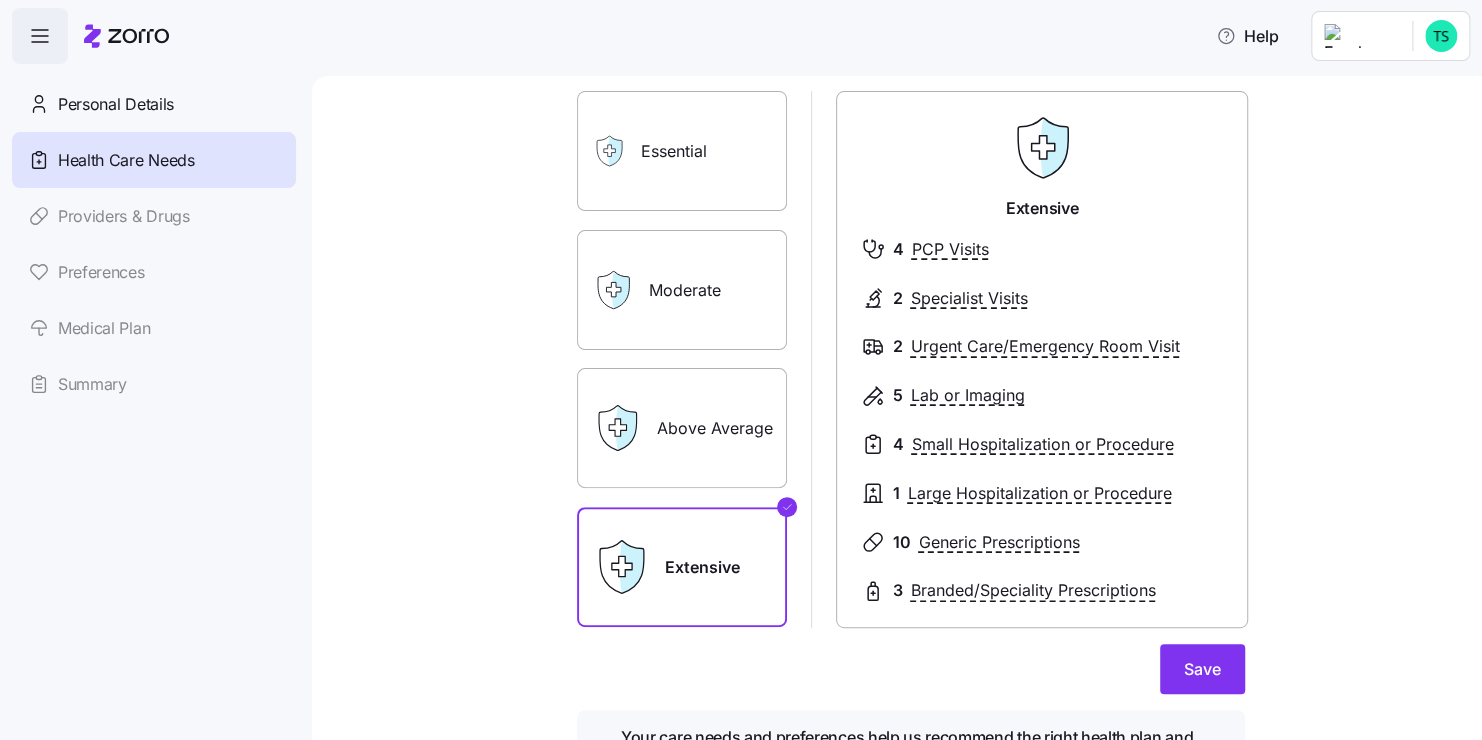 click on "Above Average" at bounding box center [682, 428] 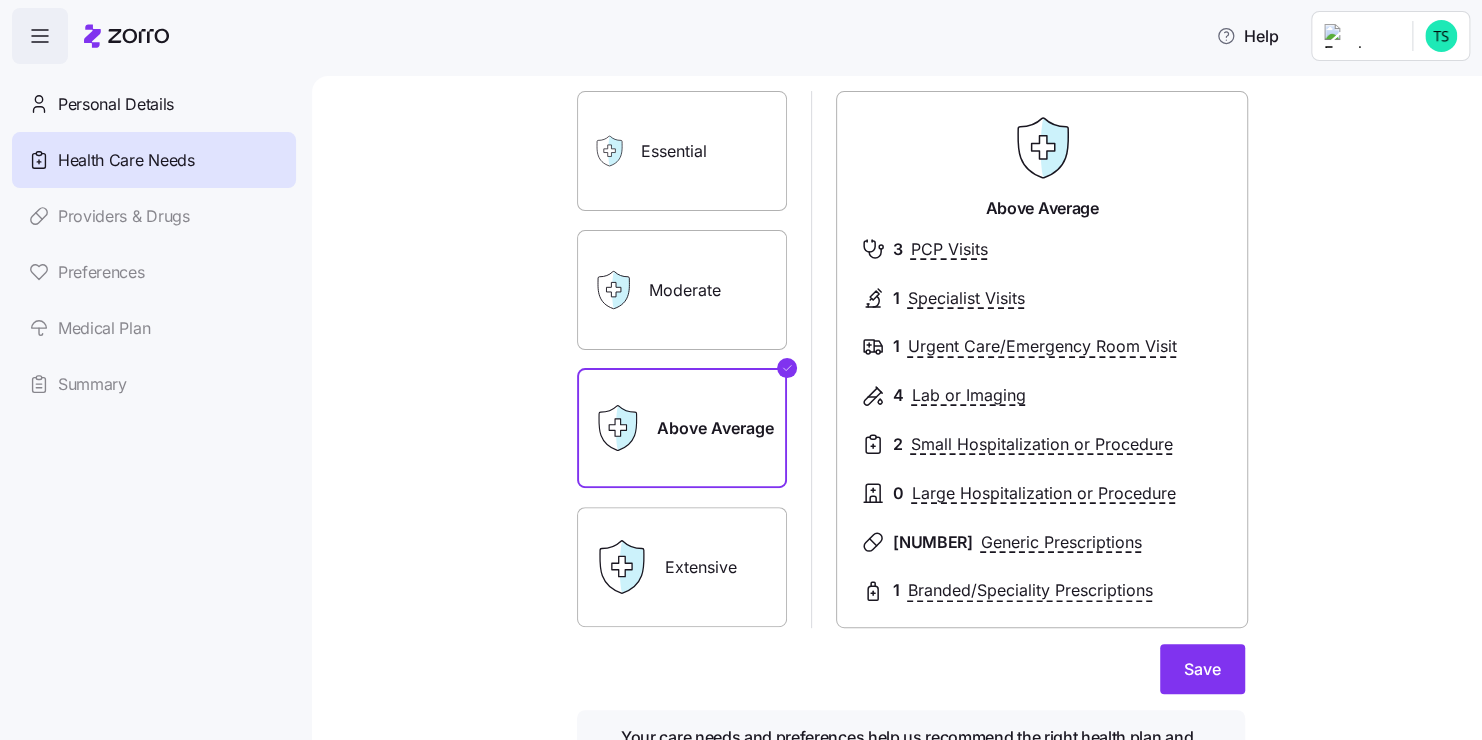 click on "Extensive" at bounding box center [682, 567] 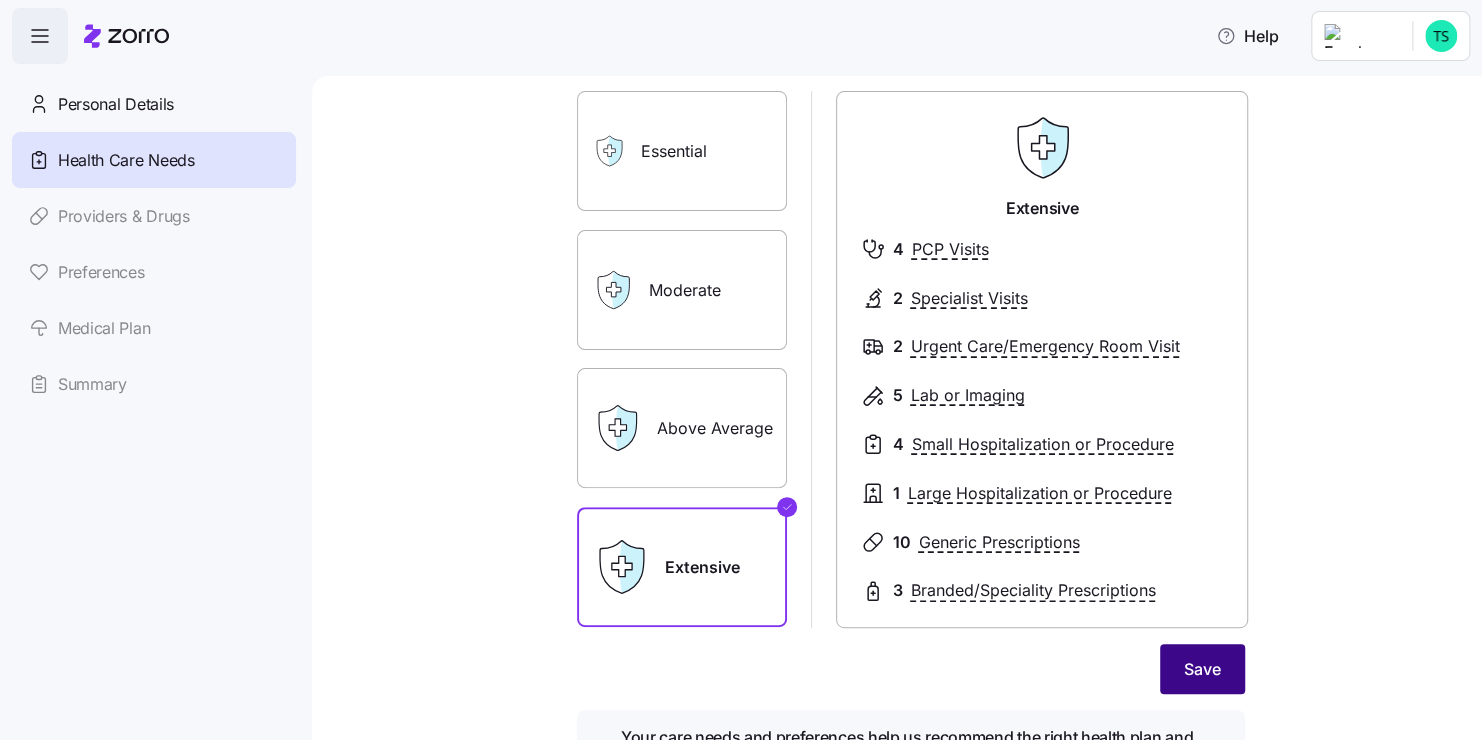 click on "Save" at bounding box center (1202, 669) 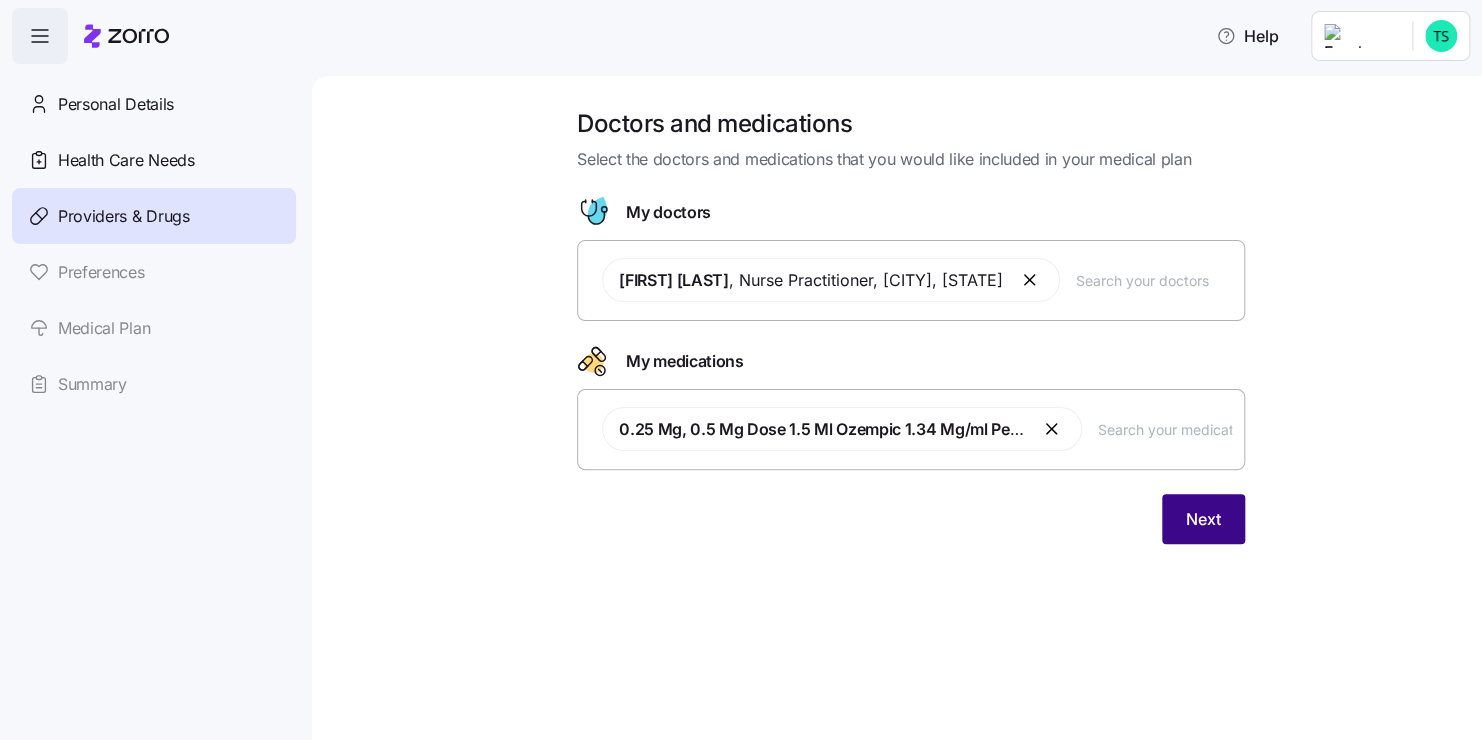 click on "Next" at bounding box center (1203, 519) 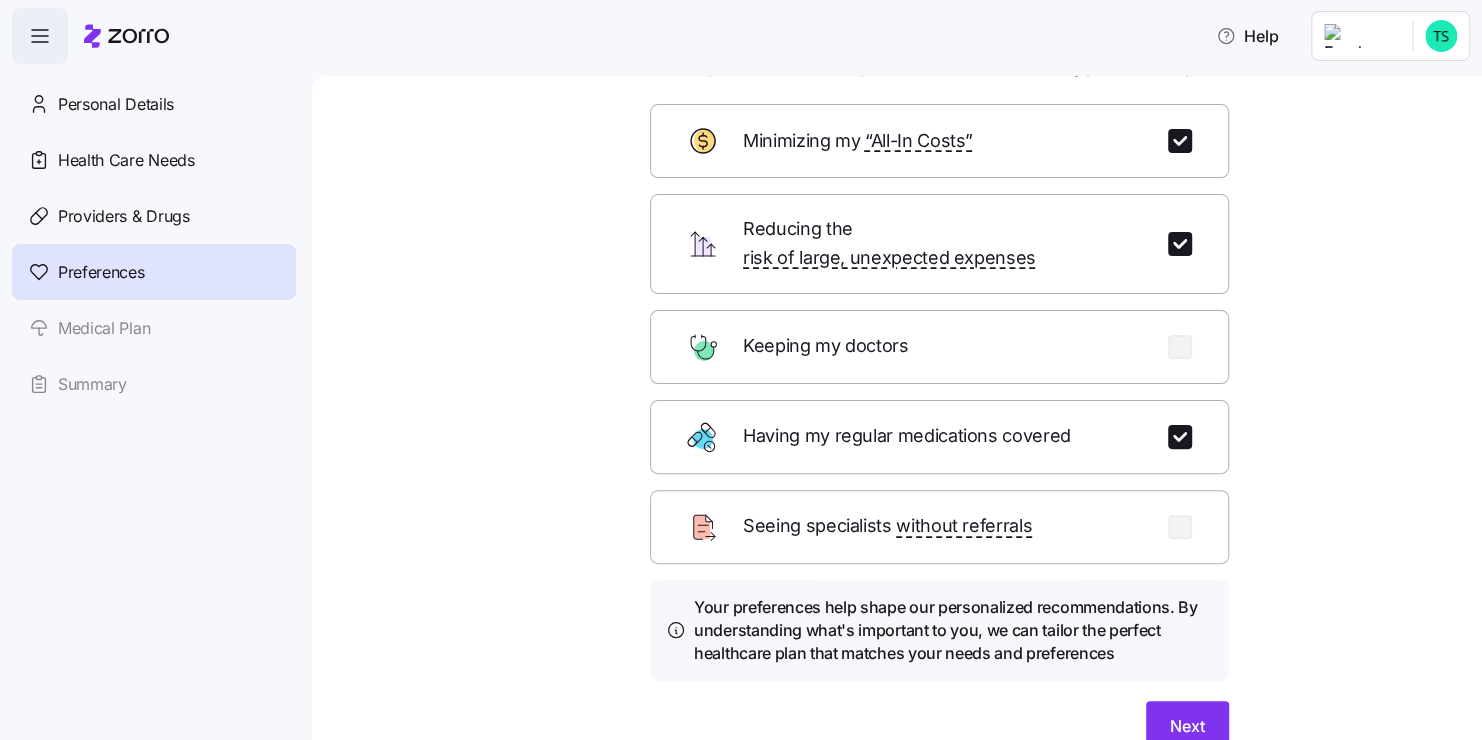 scroll, scrollTop: 172, scrollLeft: 0, axis: vertical 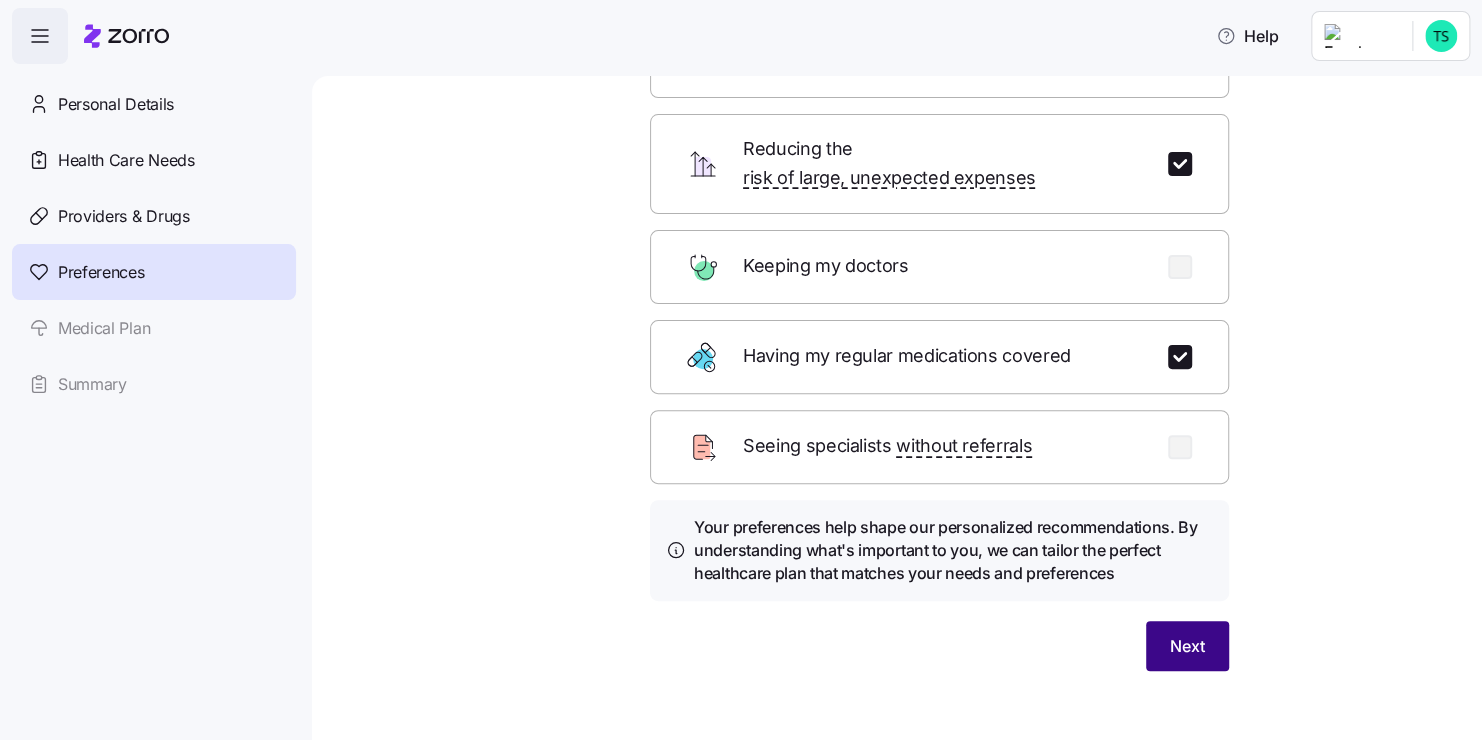 click on "Next" at bounding box center [1187, 646] 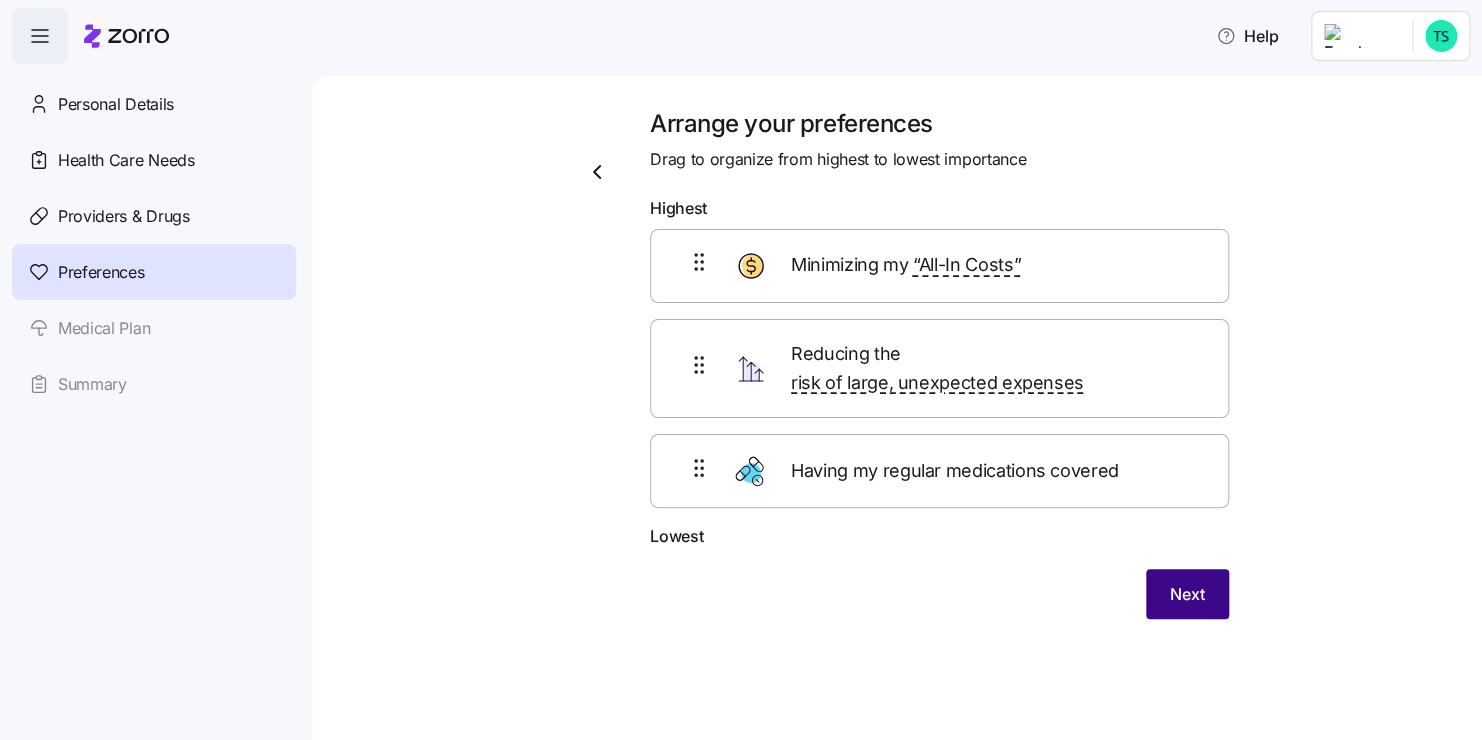 scroll, scrollTop: 0, scrollLeft: 0, axis: both 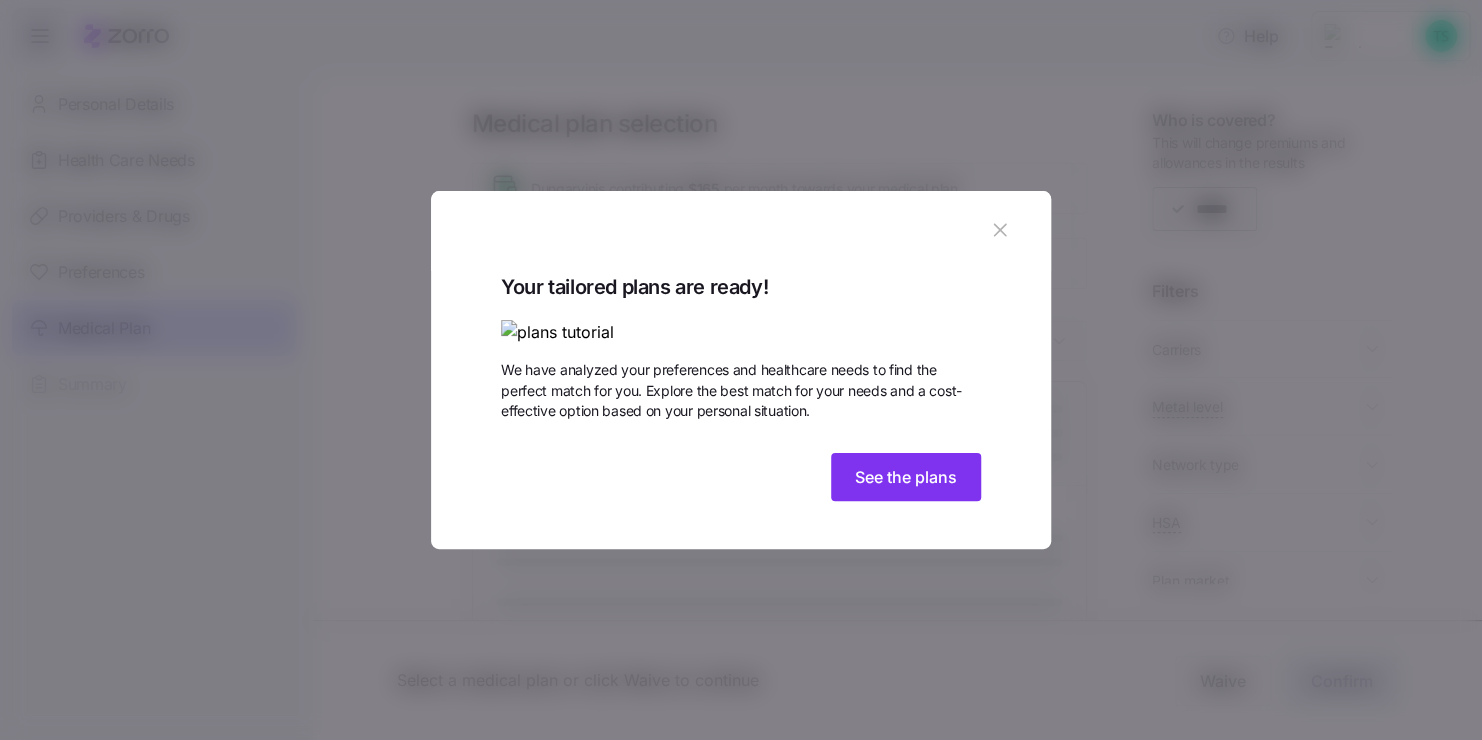 click 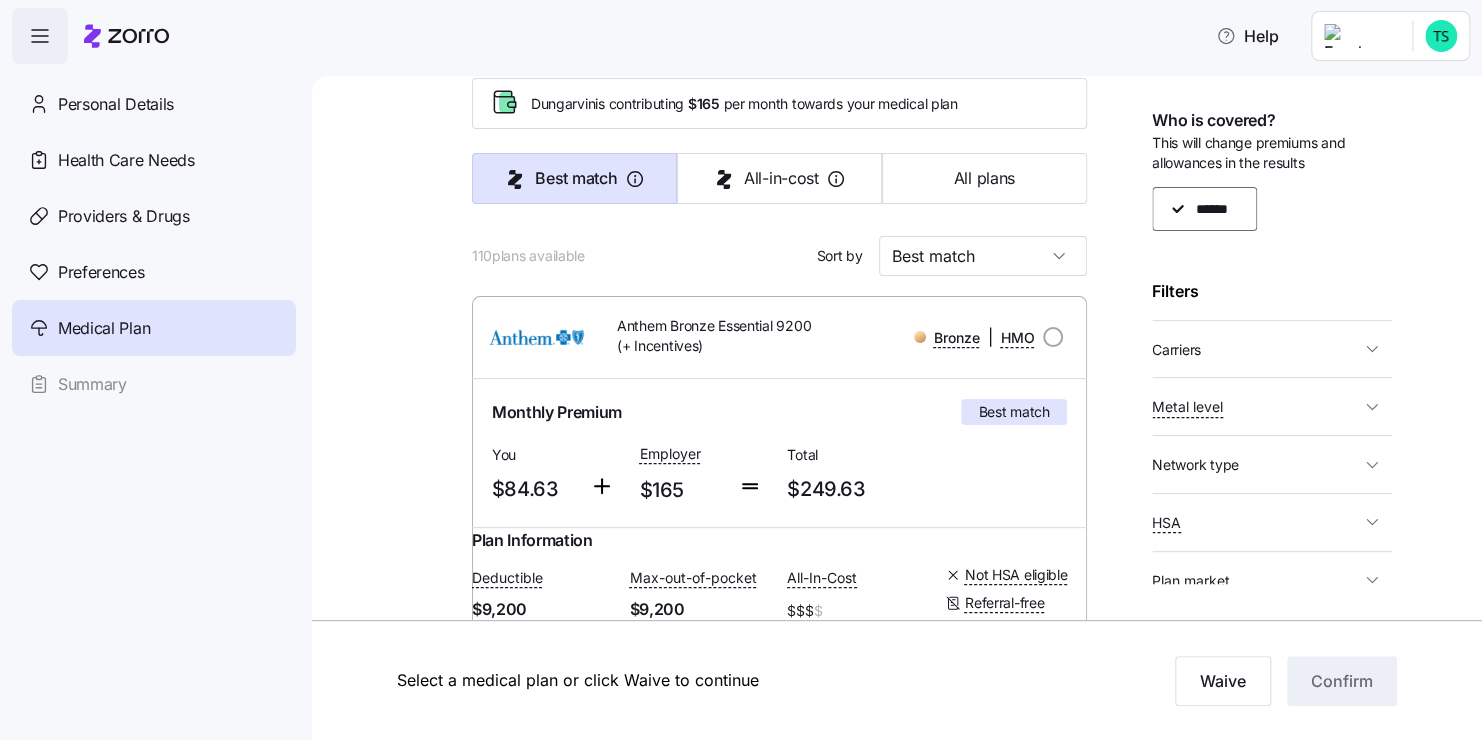 scroll, scrollTop: 90, scrollLeft: 0, axis: vertical 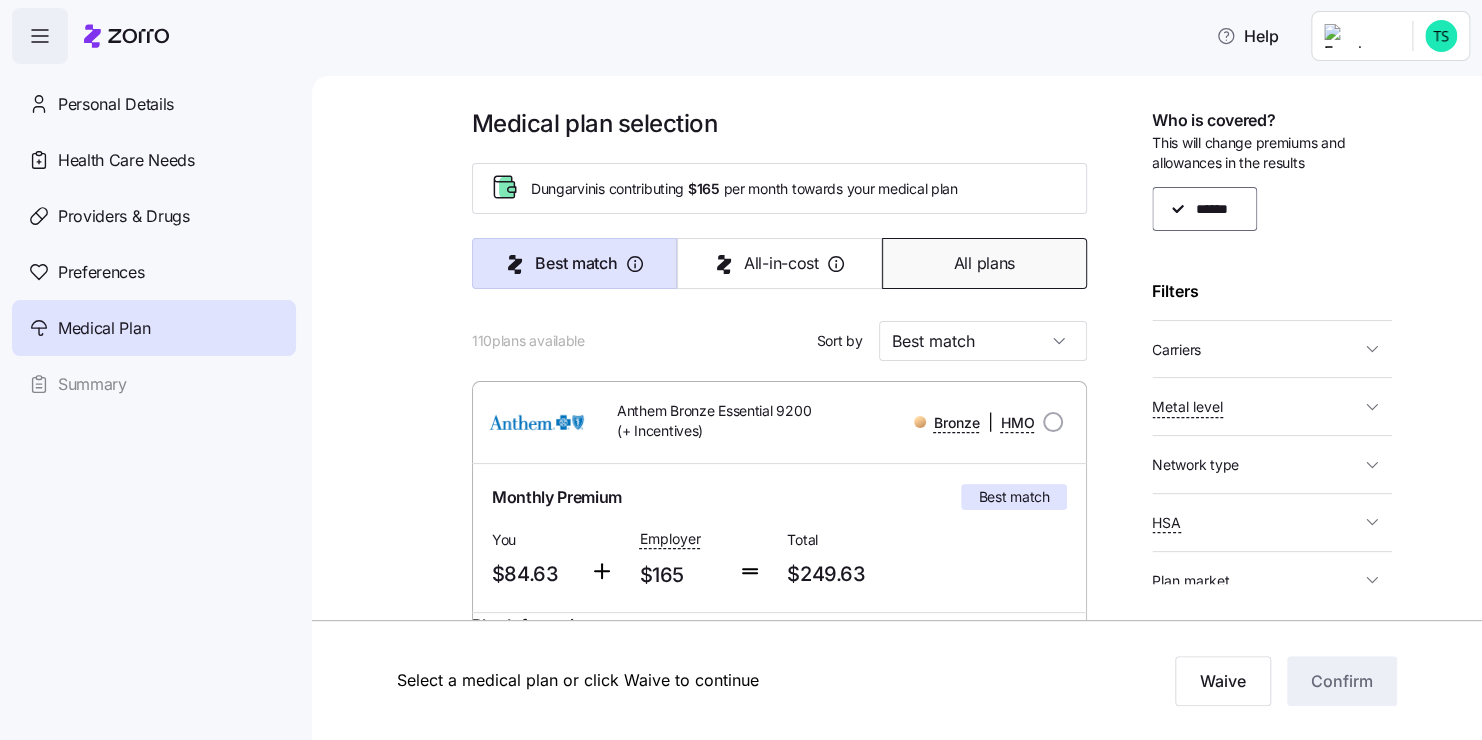 click on "All plans" at bounding box center [984, 263] 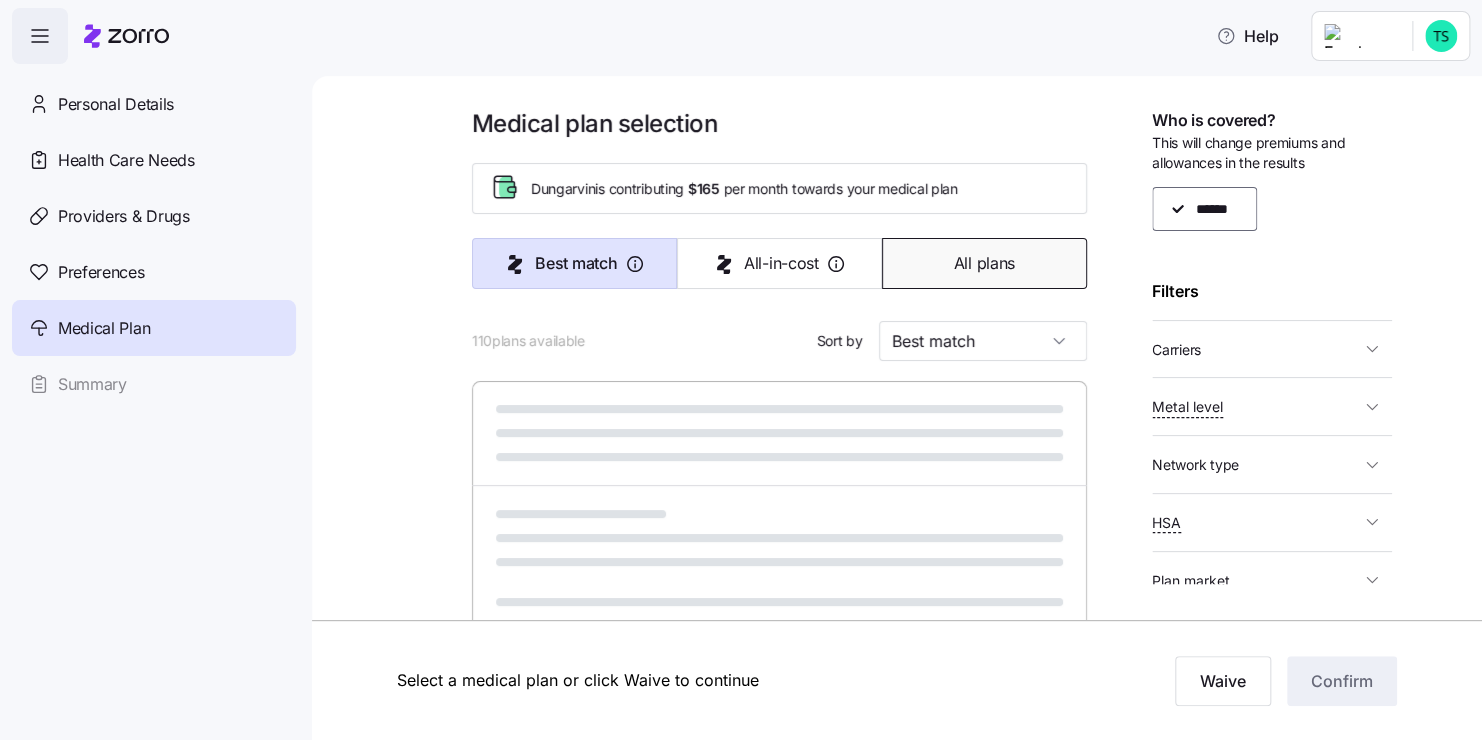 type on "Premium" 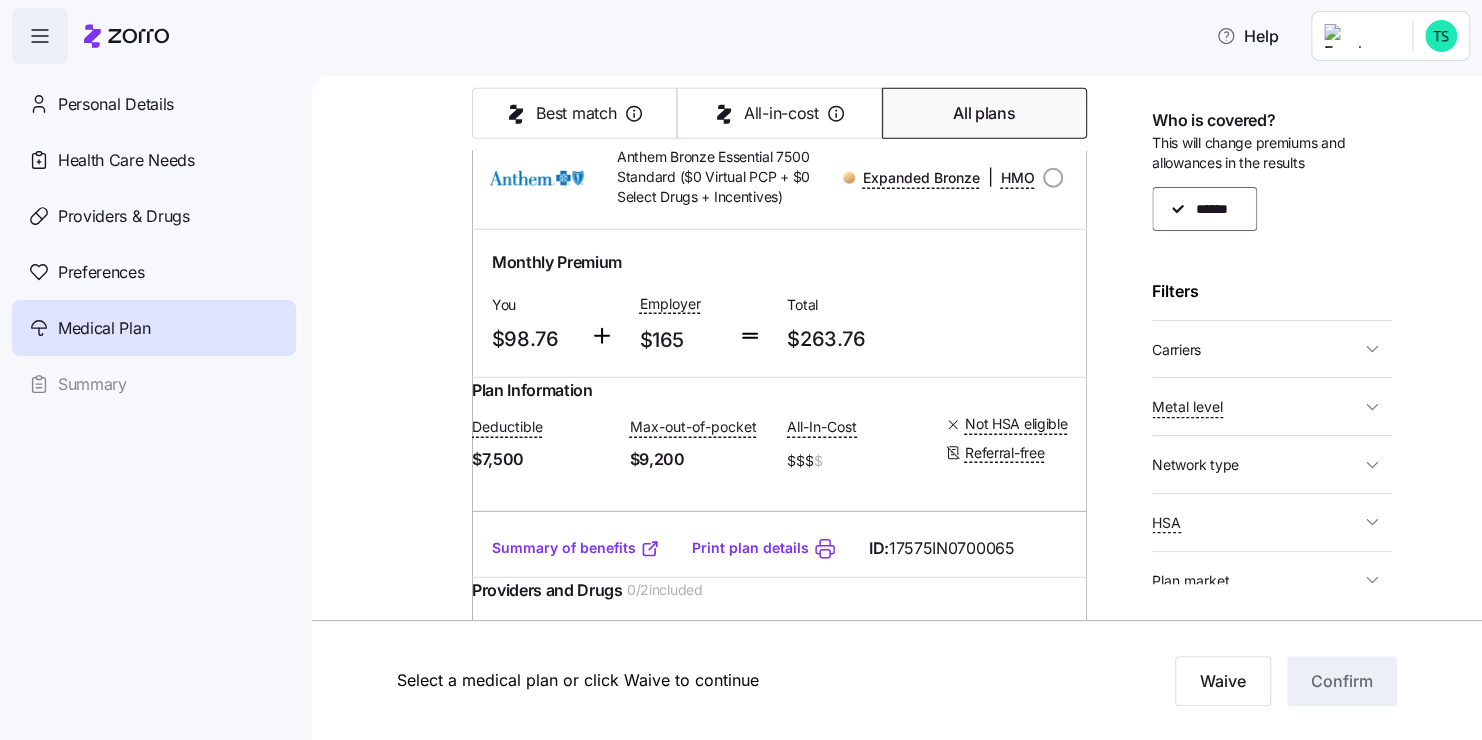 scroll, scrollTop: 0, scrollLeft: 0, axis: both 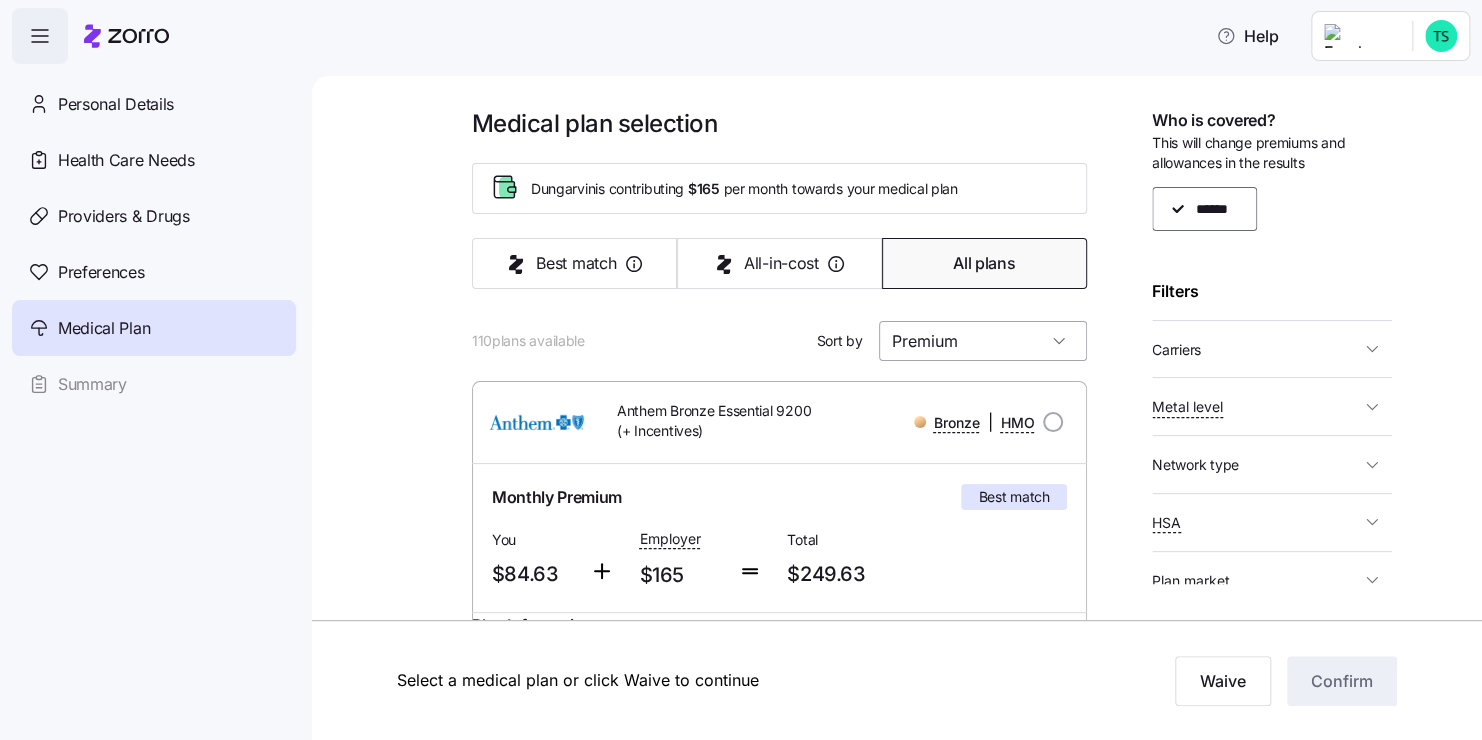 click on "Premium" at bounding box center [983, 341] 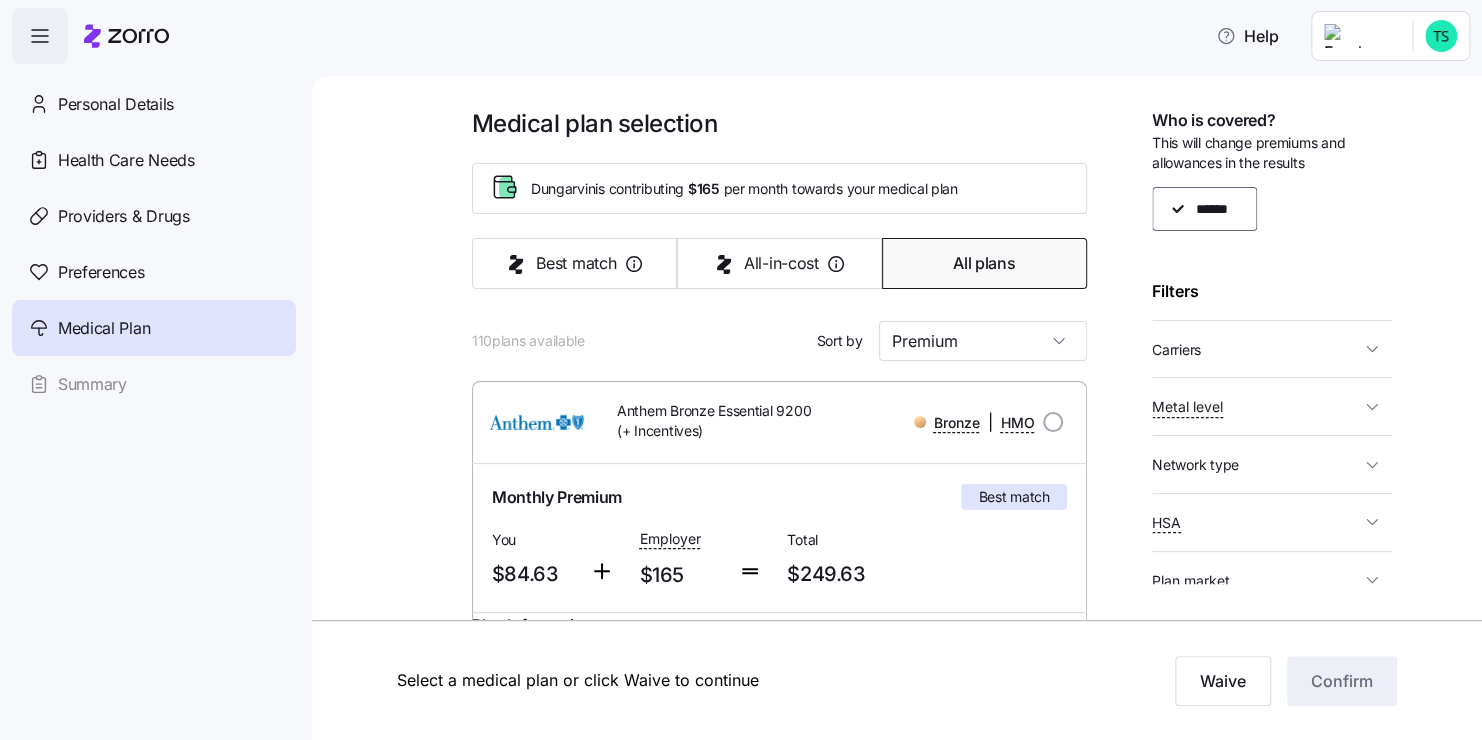click at bounding box center [779, 311] 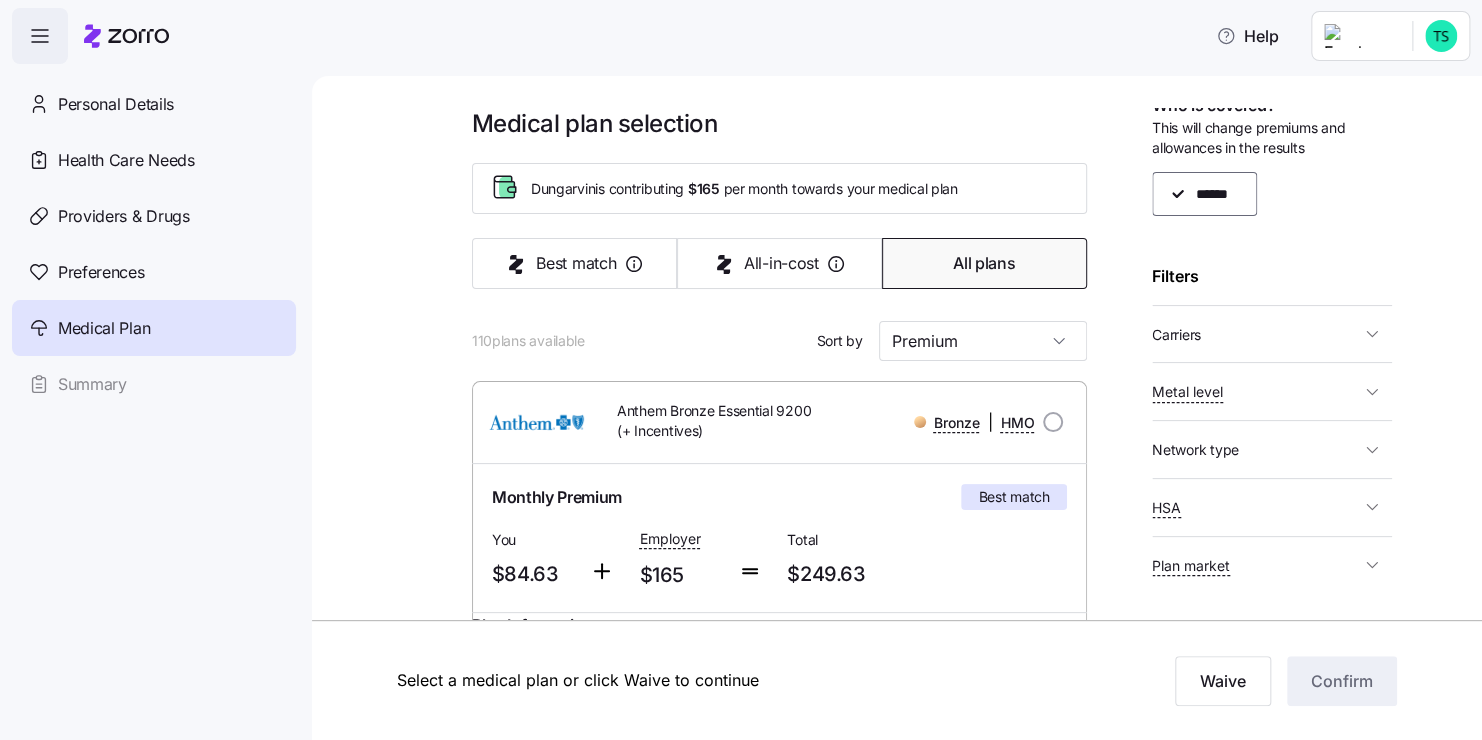 scroll, scrollTop: 18, scrollLeft: 0, axis: vertical 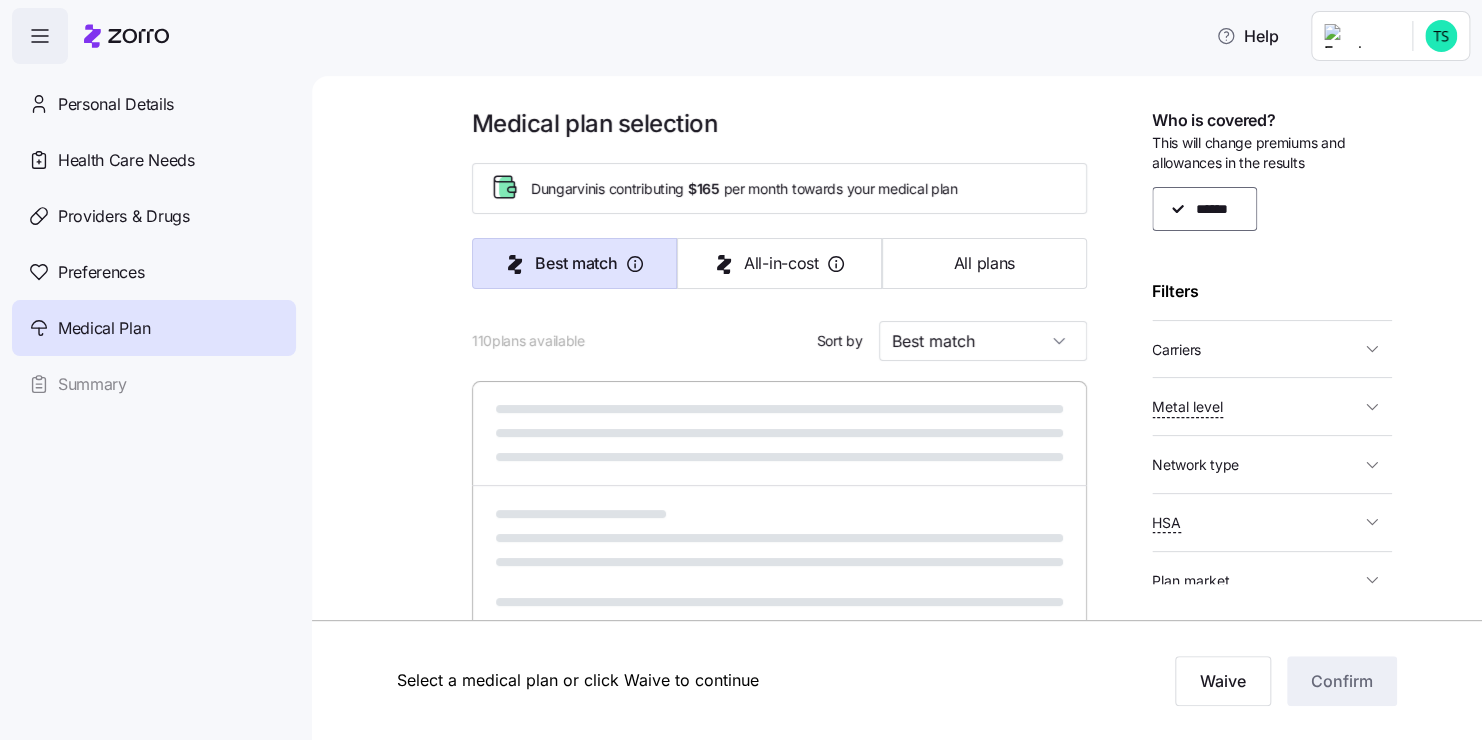 click 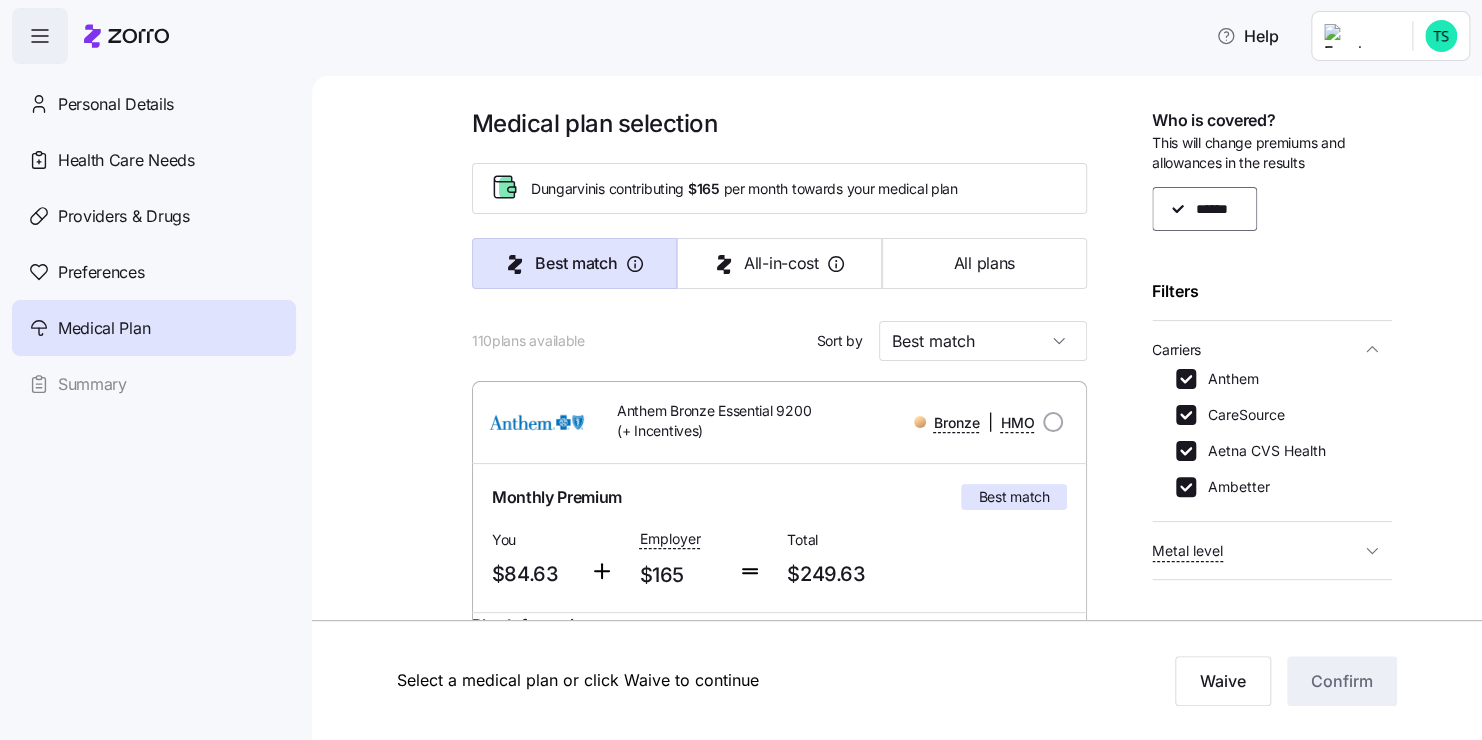 click 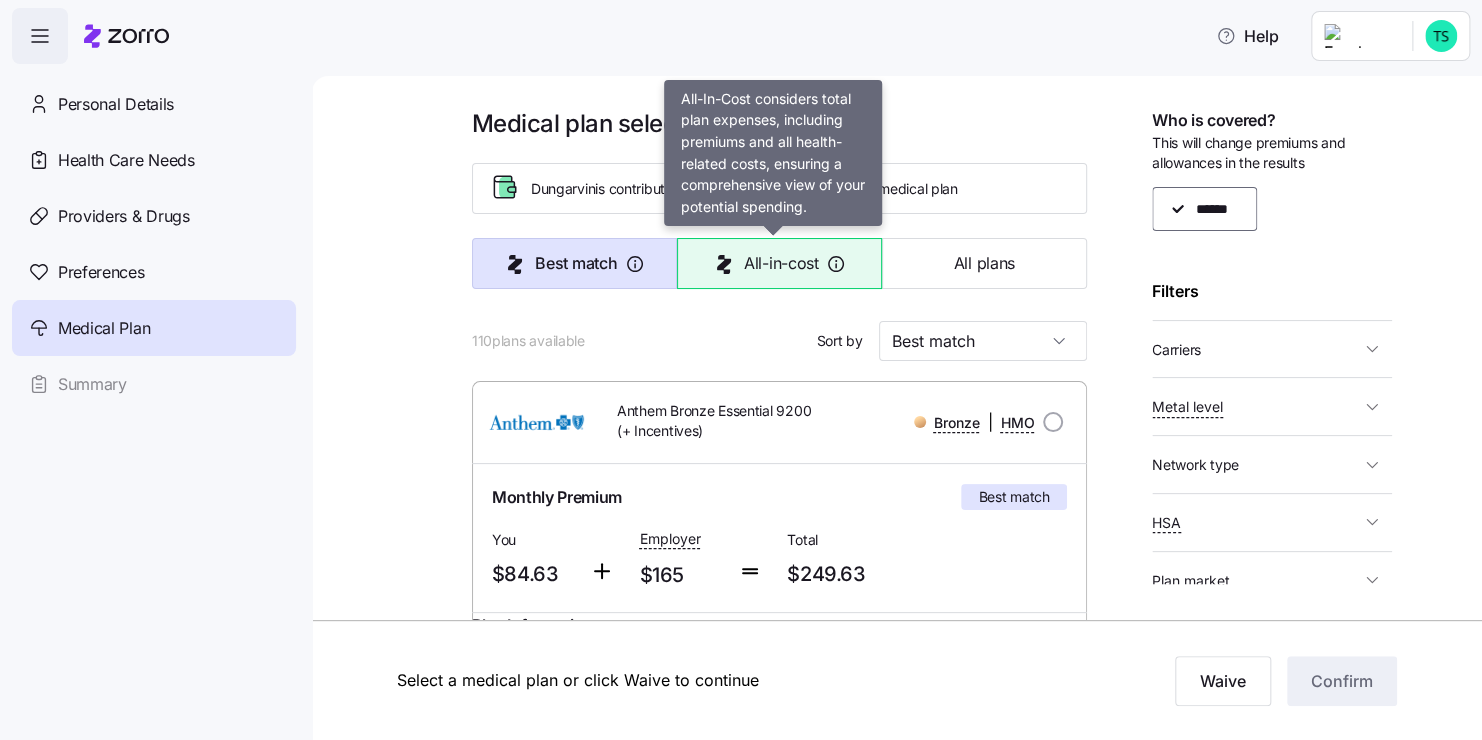click on "All-in-cost" at bounding box center [779, 263] 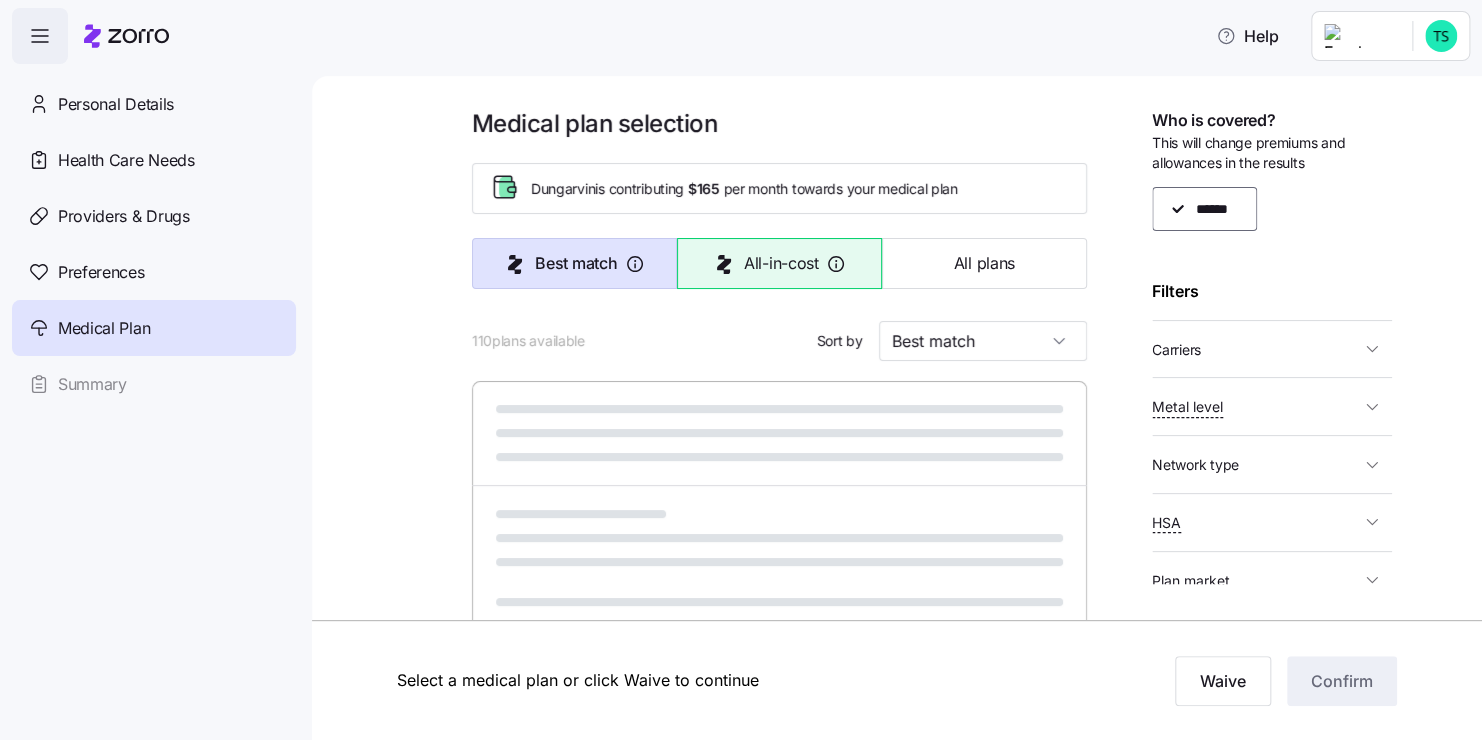 type on "All-in-cost" 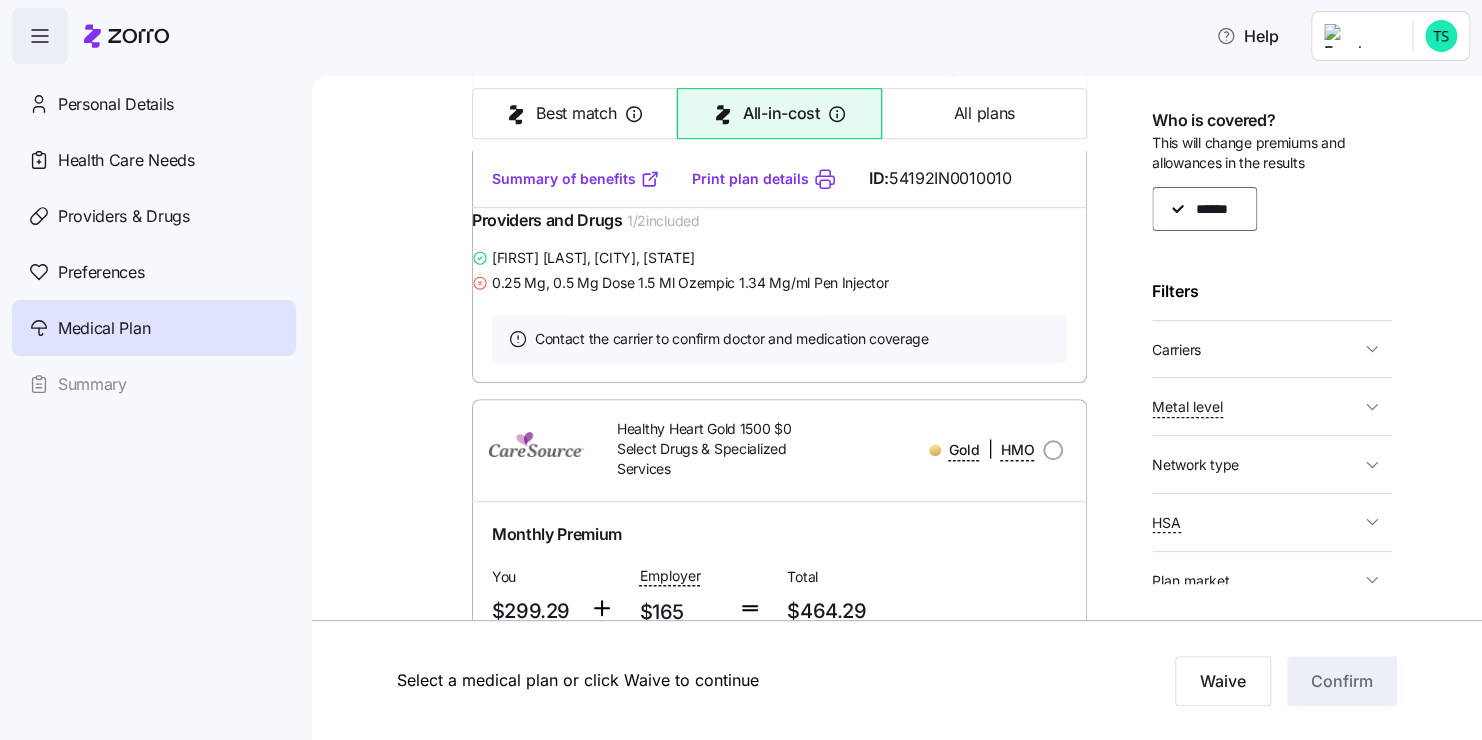 scroll, scrollTop: 4274, scrollLeft: 0, axis: vertical 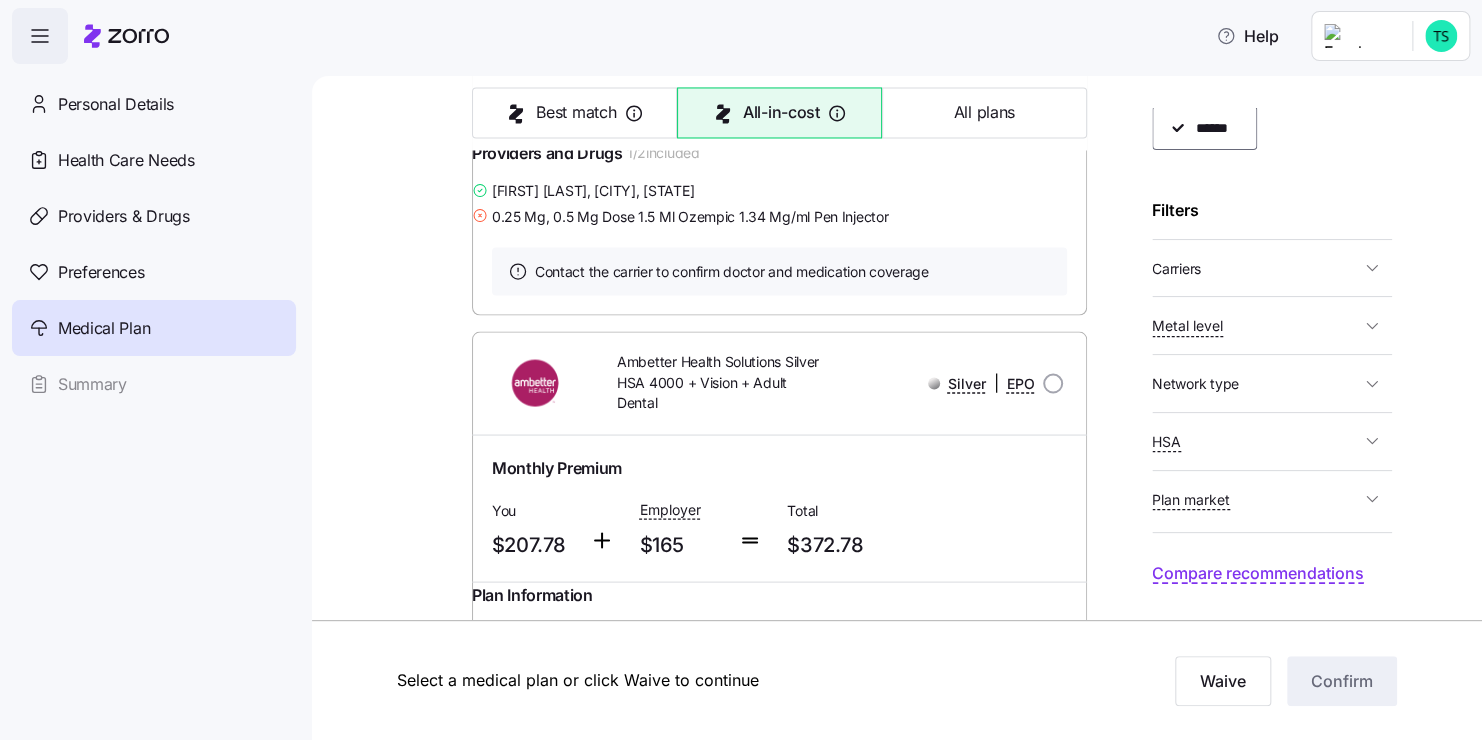 click on "Who is covered? This will change premiums and allowances in the results ****** Filters Carriers Anthem CareSource Aetna CVS Health Ambetter Metal level Bronze Expanded Bronze Silver Gold Platinum Network type HMO POS EPO PPO HSA Yes No Plan market Off exchange only Both markets Compare recommendations" at bounding box center (1272, 346) 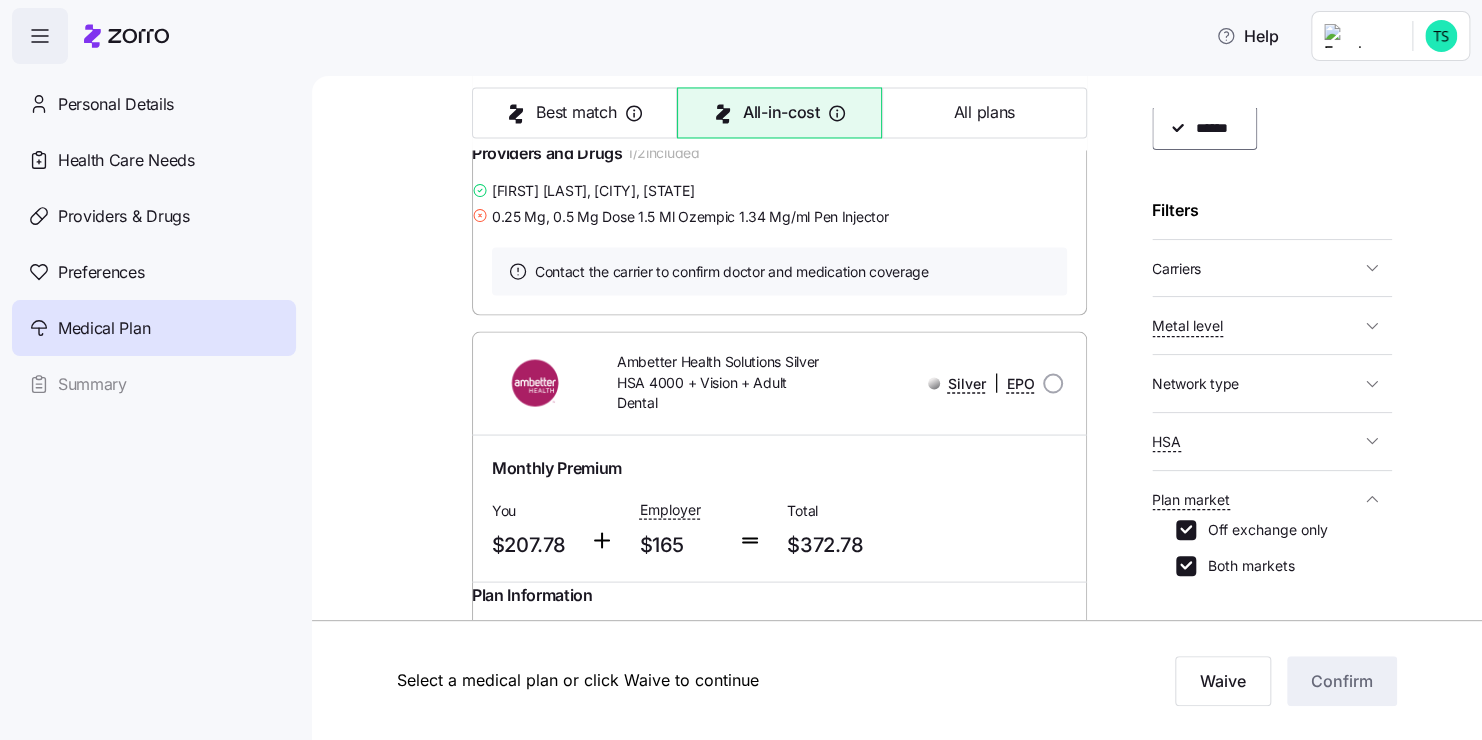 click 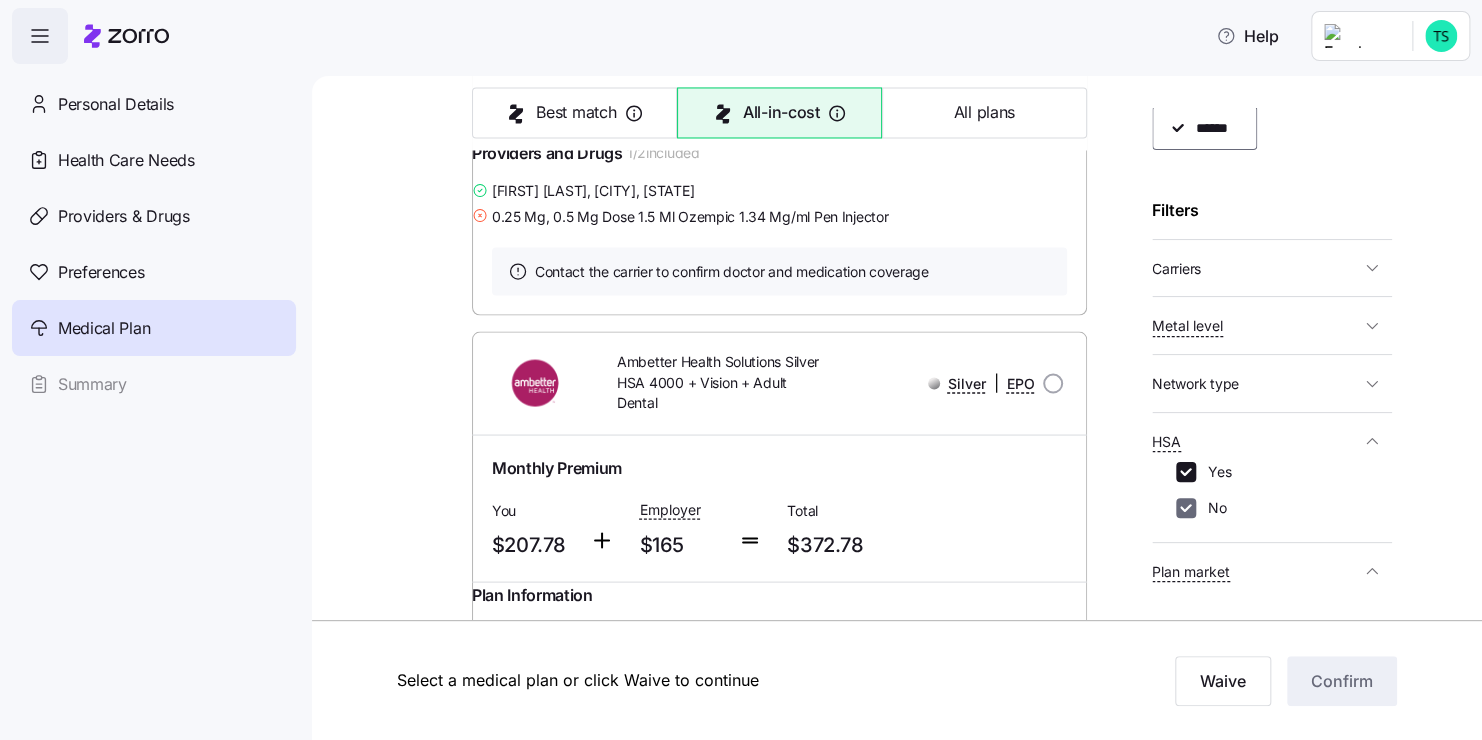 click on "No" at bounding box center (1186, 508) 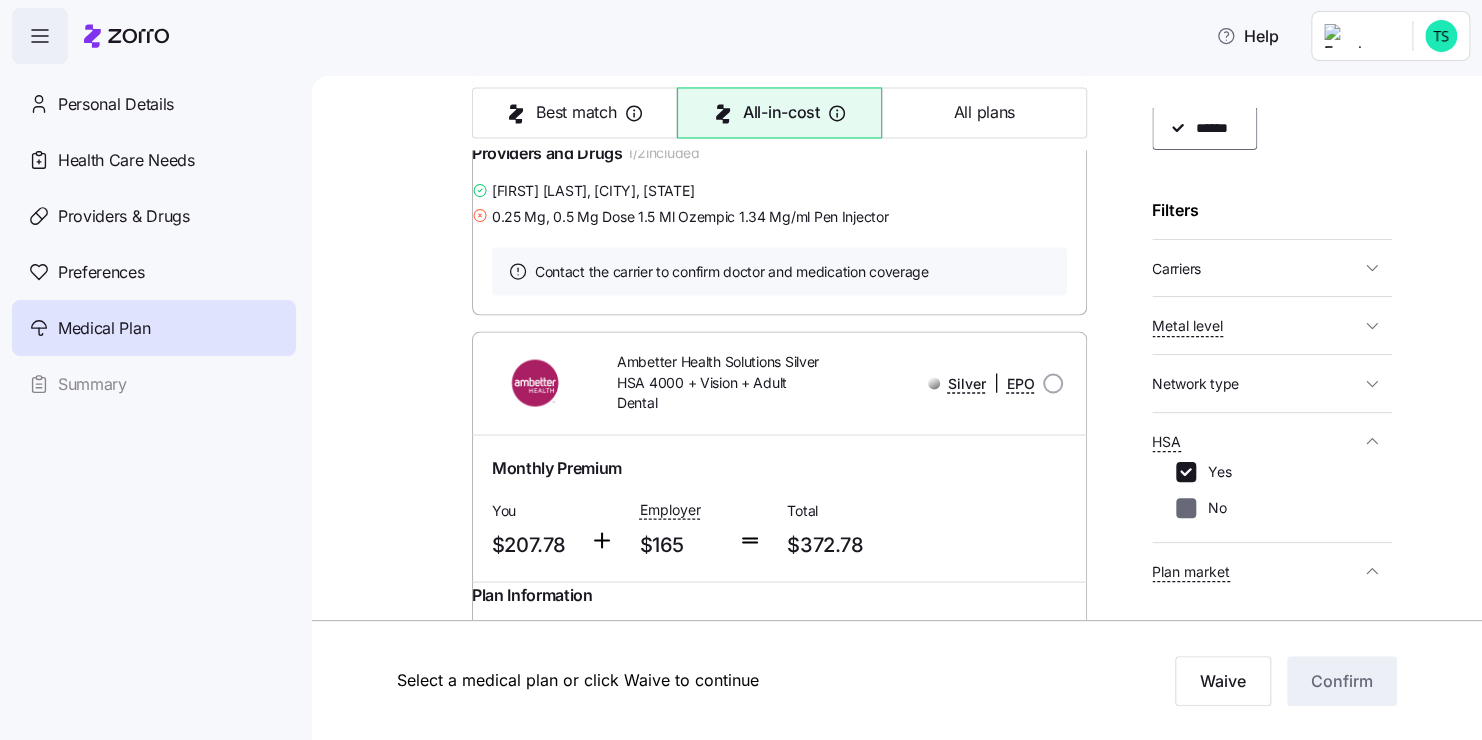 checkbox on "false" 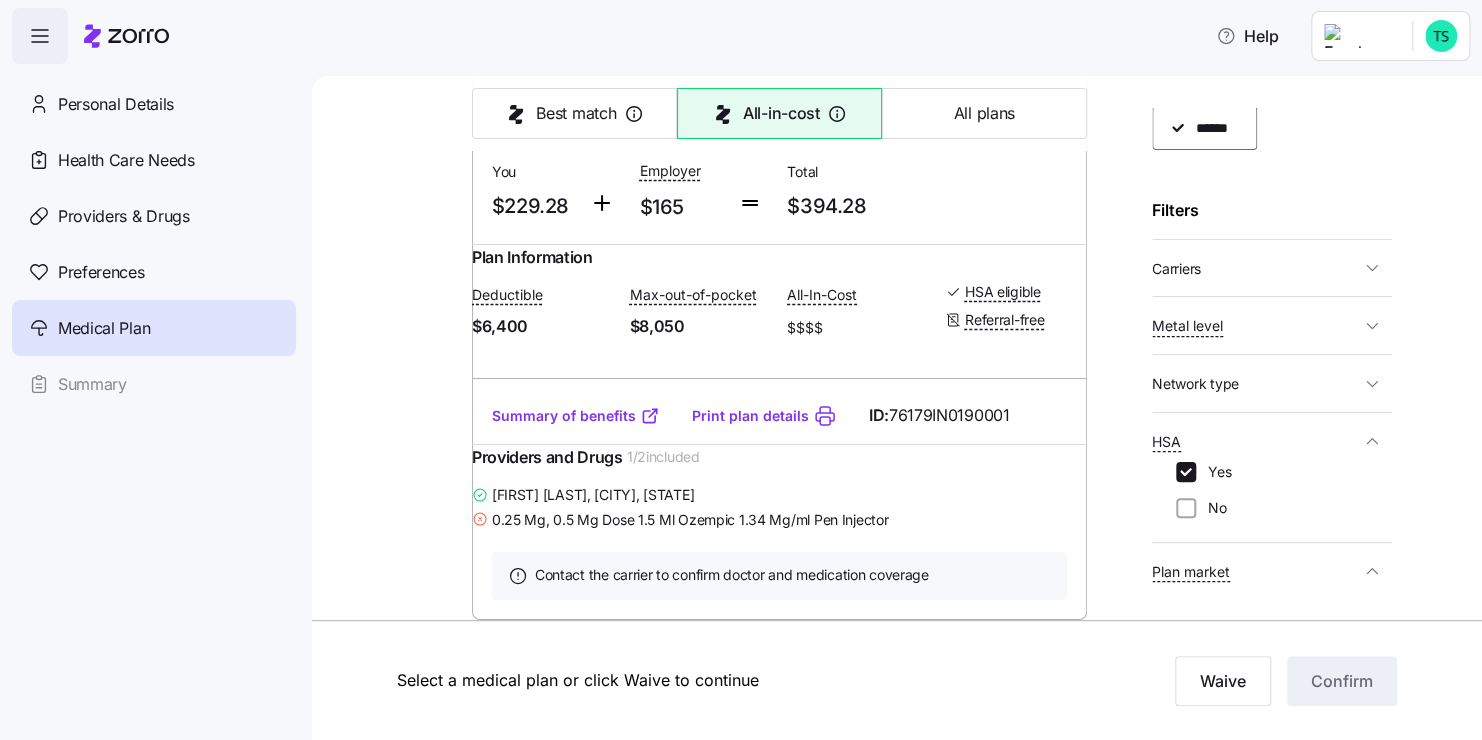 scroll, scrollTop: 11964, scrollLeft: 0, axis: vertical 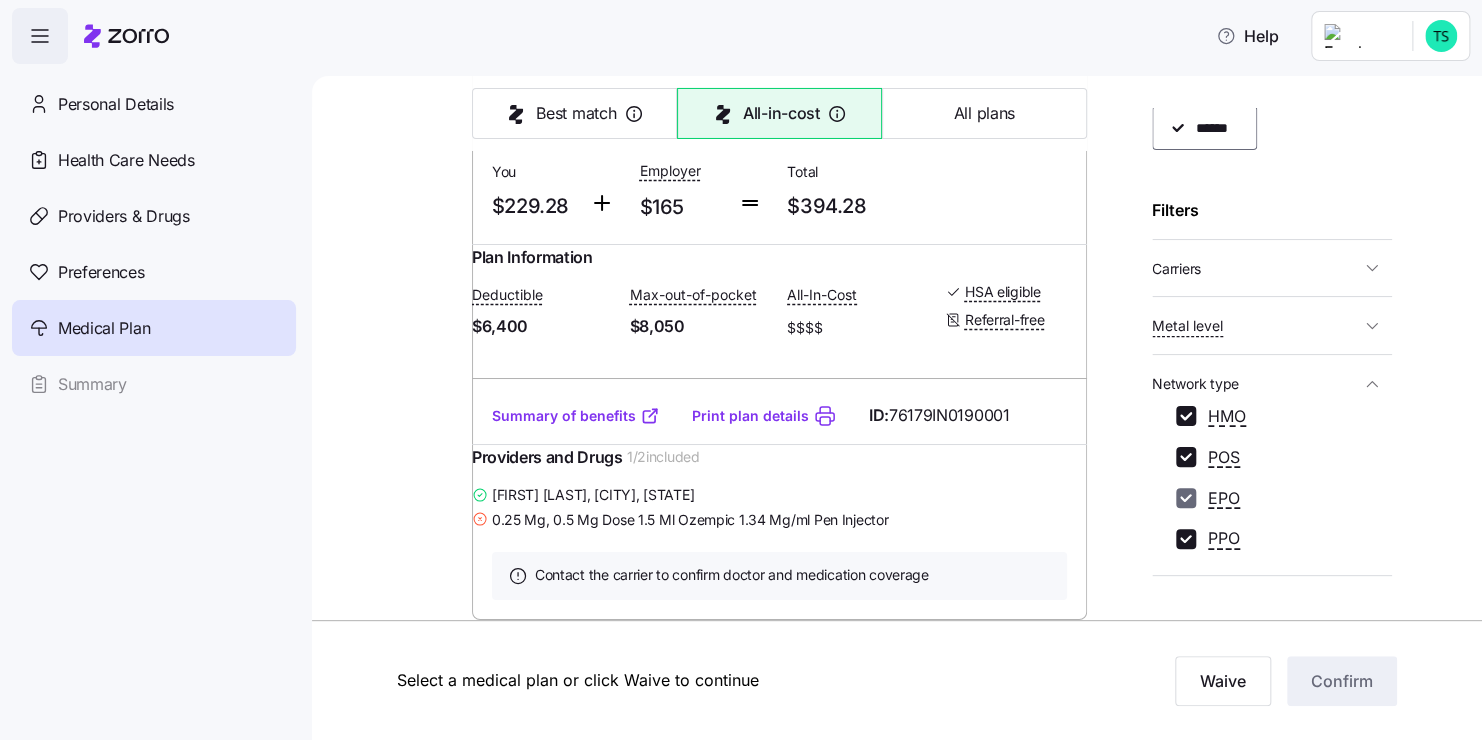 click on "EPO" at bounding box center [1186, 498] 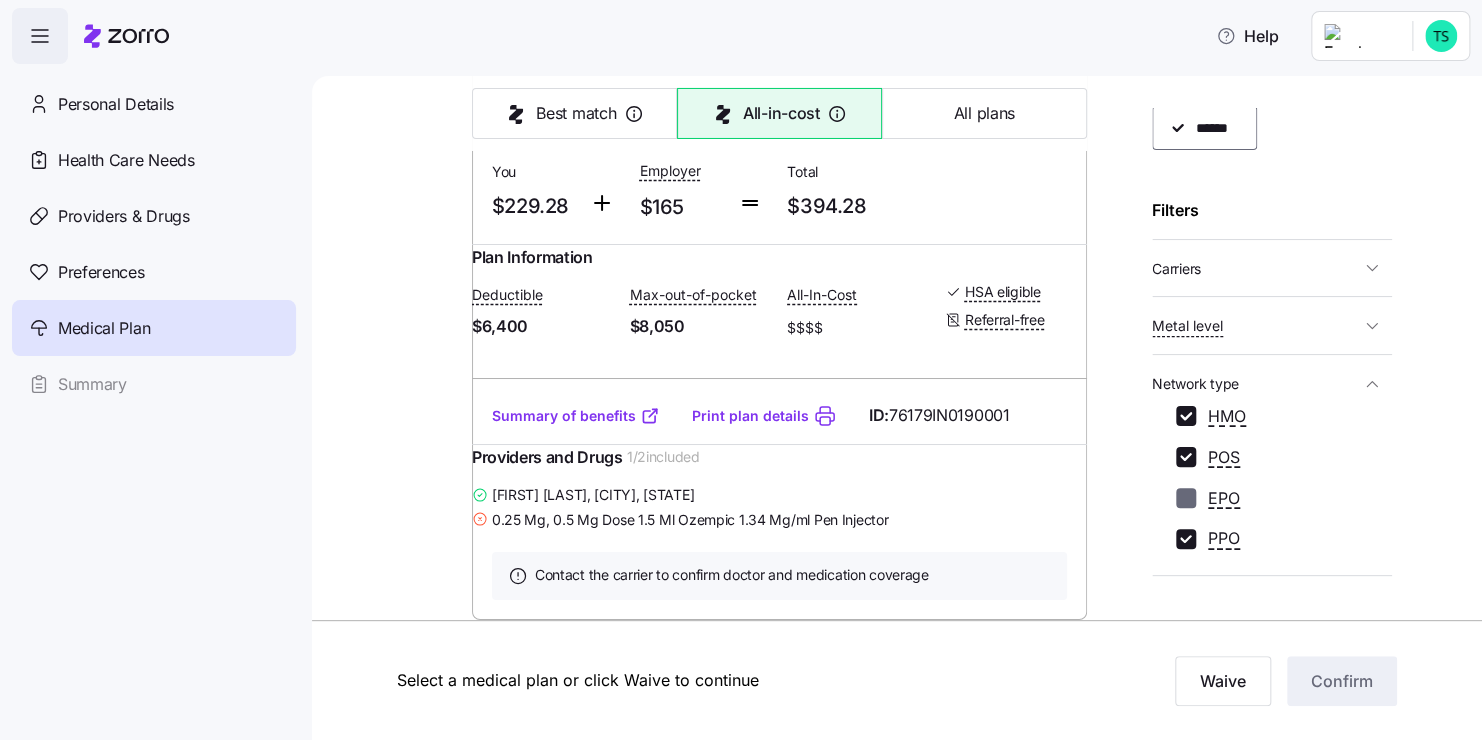 checkbox on "false" 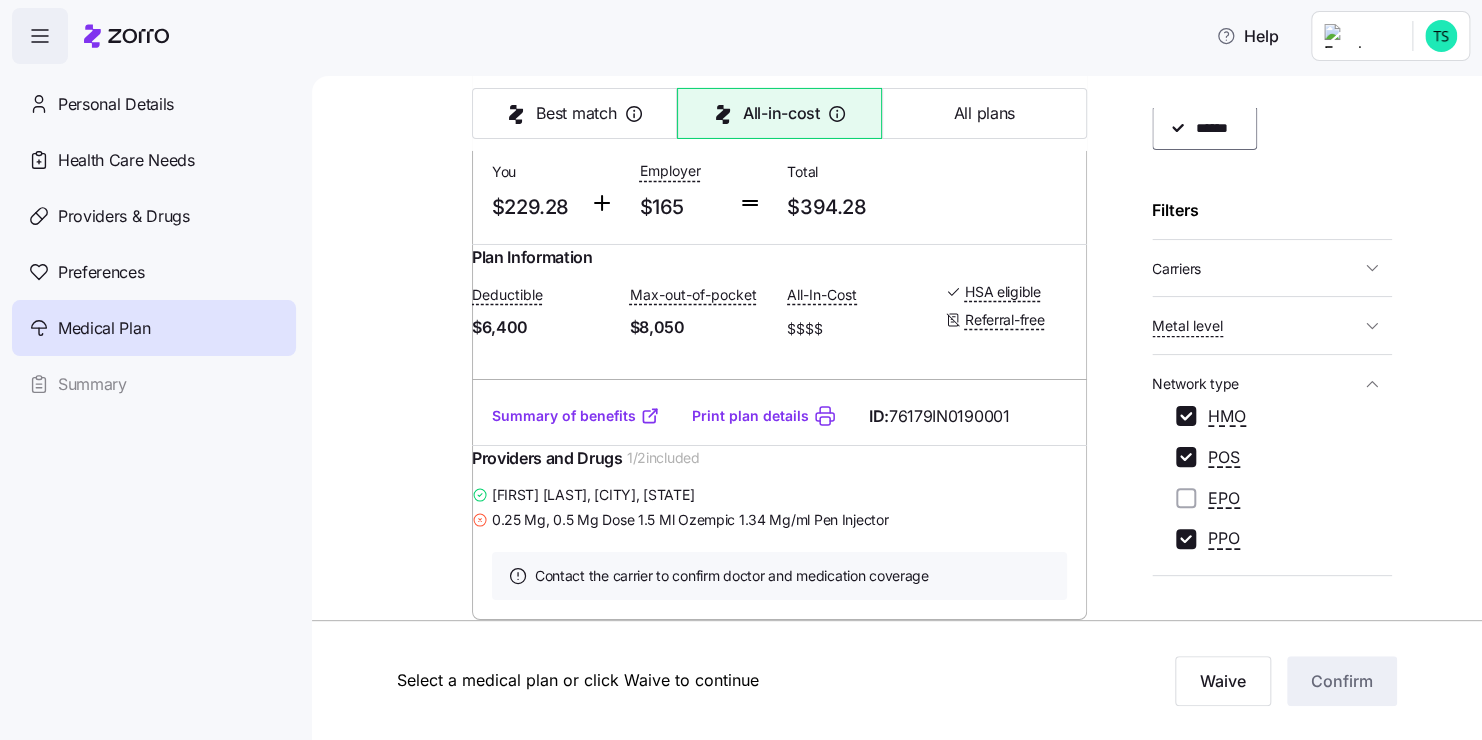scroll, scrollTop: 7815, scrollLeft: 0, axis: vertical 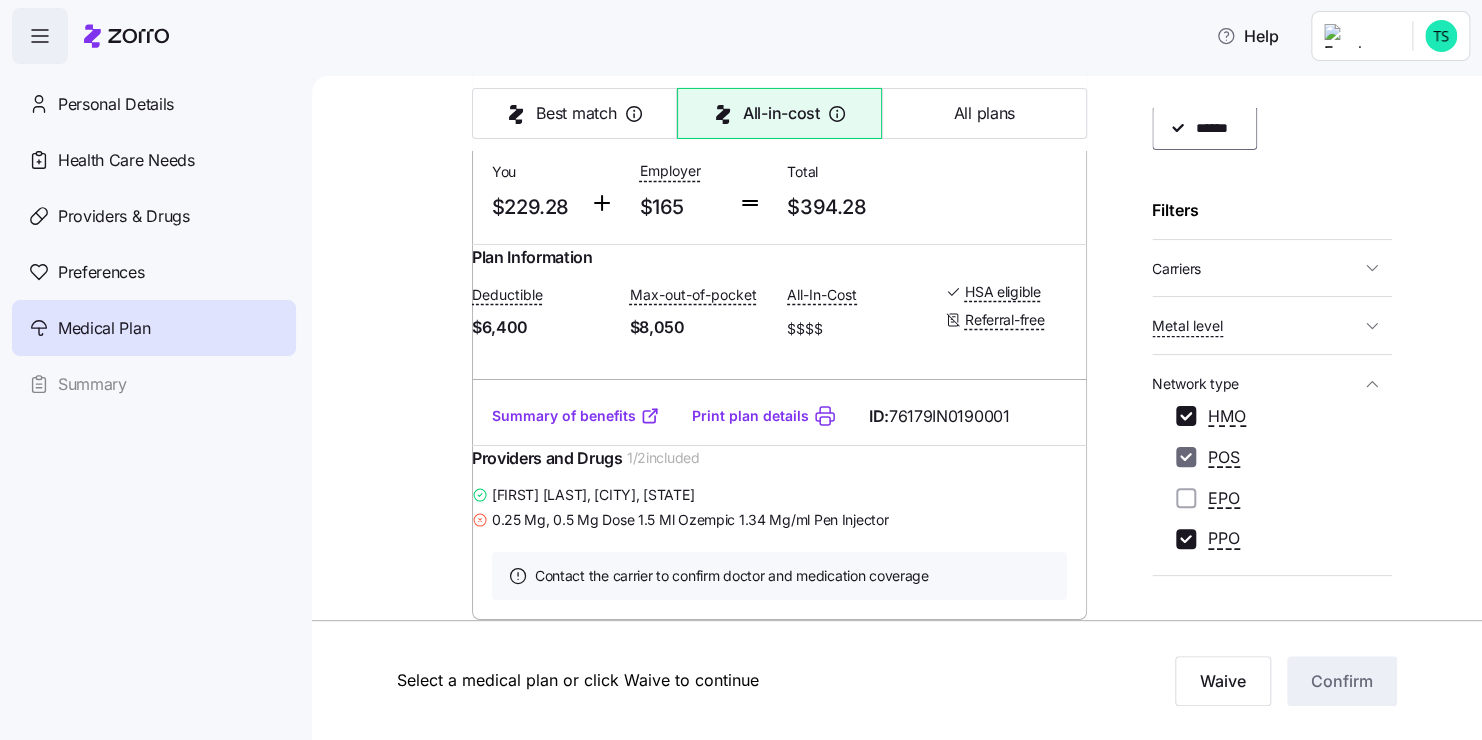 click on "POS" at bounding box center [1186, 457] 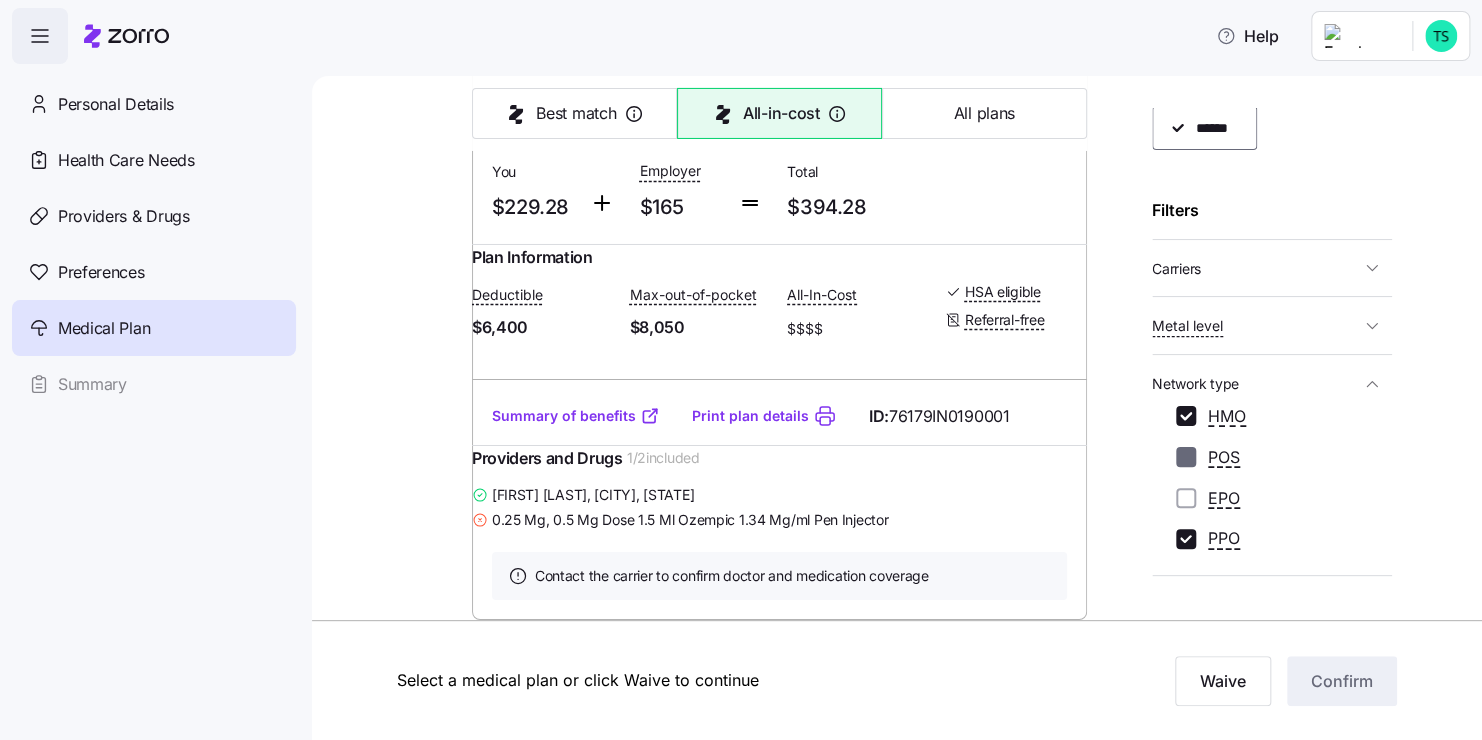 checkbox on "false" 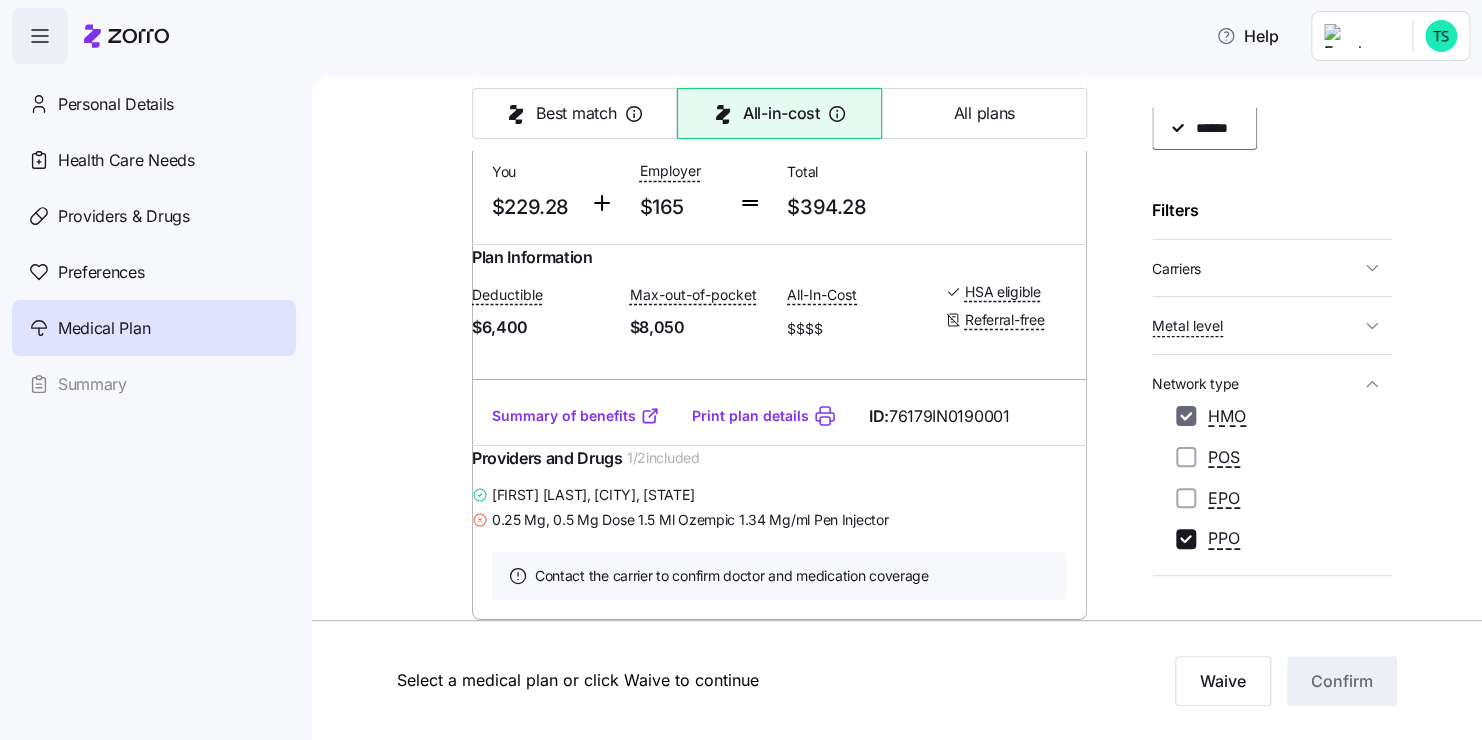 click on "HMO" at bounding box center (1186, 416) 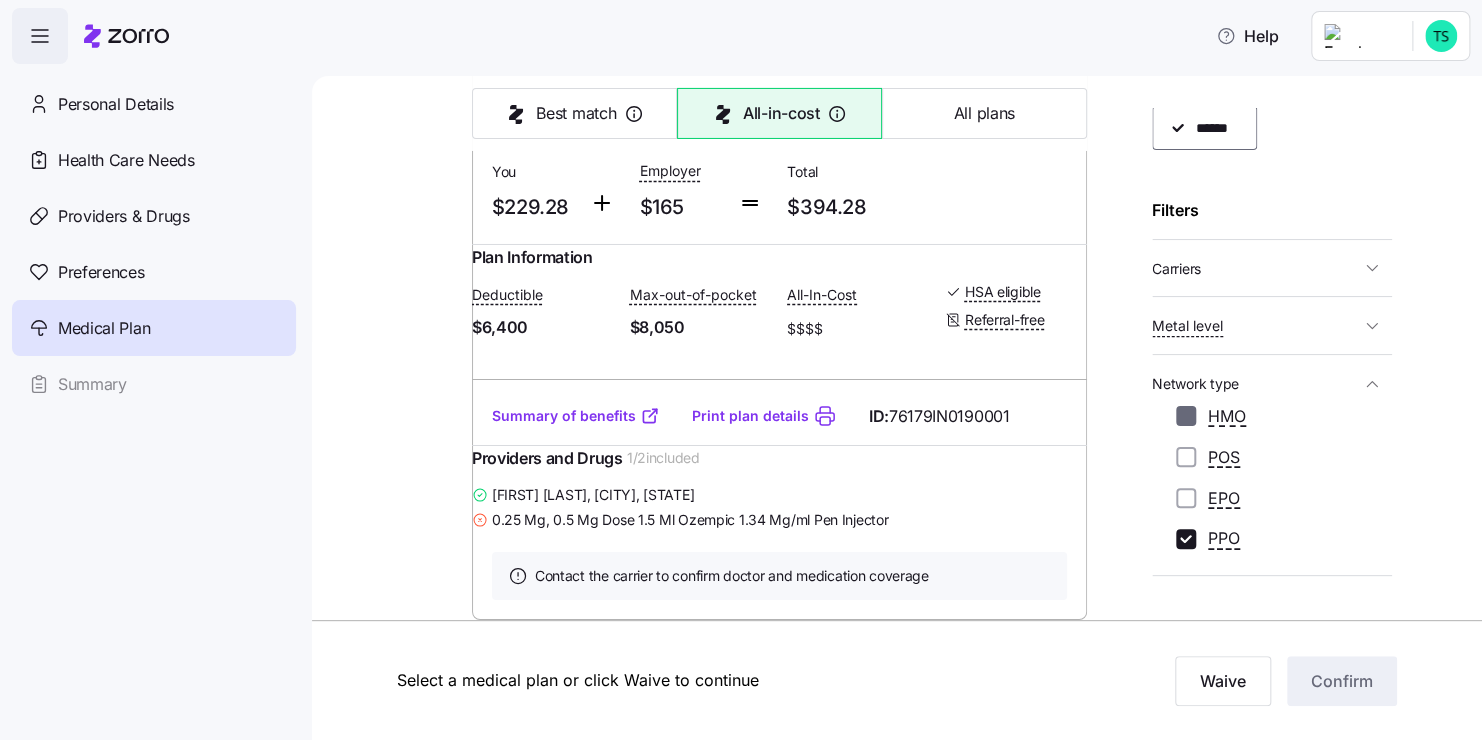 checkbox on "false" 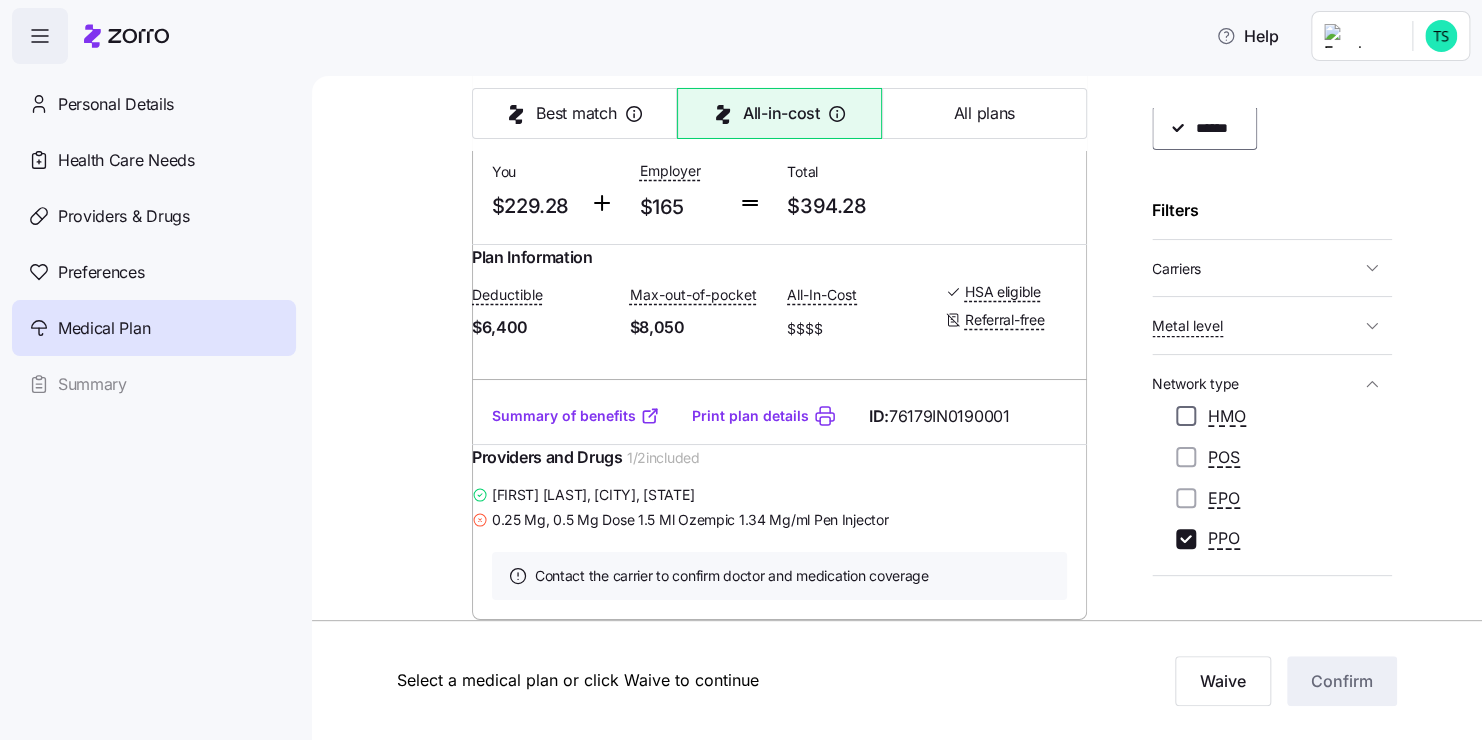 scroll, scrollTop: 3892, scrollLeft: 0, axis: vertical 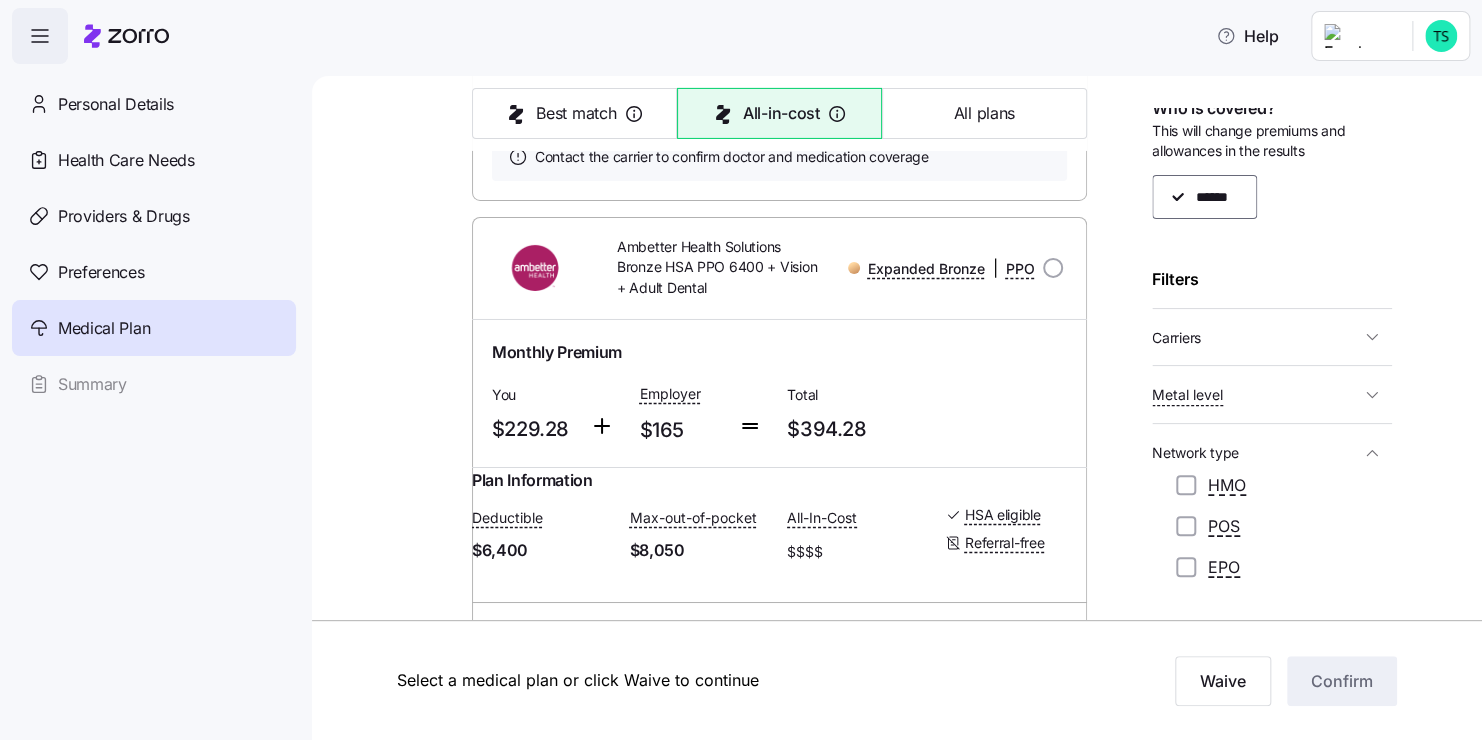 click on "Carriers" at bounding box center (1256, 337) 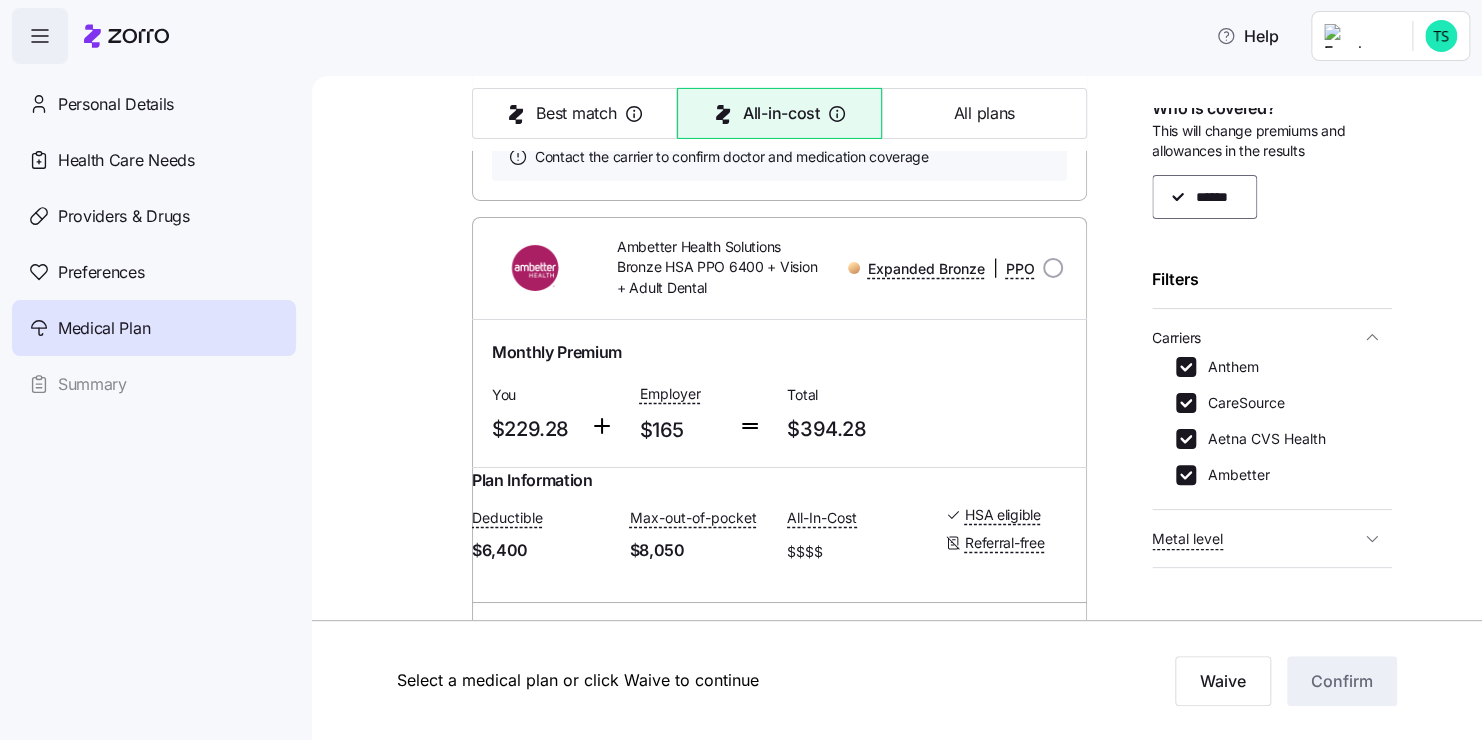 click on "Medical plan selection Dungarvin  is contributing   $165   per month towards your medical plan Best match All-in-cost All plans 6  plans available Sort by All-in-cost Ambetter Health Solutions Silver Copay HSA PPO 4000   Silver | PPO Monthly Premium You $235.96 Employer $165 Total $400.96 Plan Information Deductible $4,000 Max-out-of-pocket $7,000 All-In-Cost $ $$$ HSA eligible Referral-free Tanara   Satterfield ,  11/29/2000 ,   903 Old Lincoln Highway, Schererville, IN 46375-1657, USA ; Who is covered:   Me ;   Employer contribution:  up to $165 Medical Plan Ambetter Health Solutions Silver Copay HSA PPO 4000   Silver  |  PPO Summary of benefits Select Your current choice Premium Total Premium $400.96 After allowance $235.96 Deductible Individual: Medical $4,000 Individual: Drug 0 Family: Medical $8,000 Family: Drug 0 Max Out of Pocket Individual: Medical $7,000 Individual: Drug 0 Family: Medical $14,000 Family: Drug 0 HSA Eligible HSA Eligible Yes Doctor visits Primary Care Specialist Emergency room ID:" at bounding box center [897, 408] 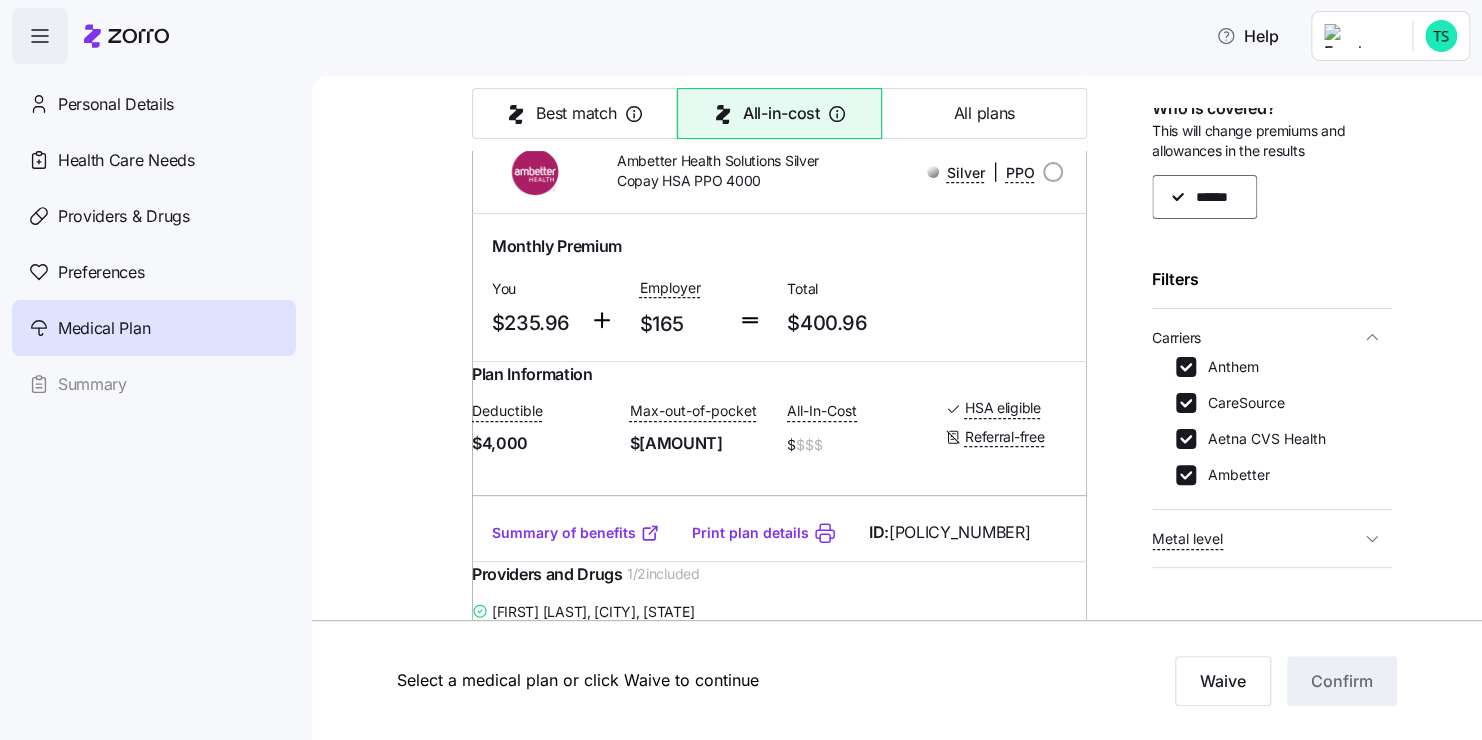 scroll, scrollTop: 0, scrollLeft: 0, axis: both 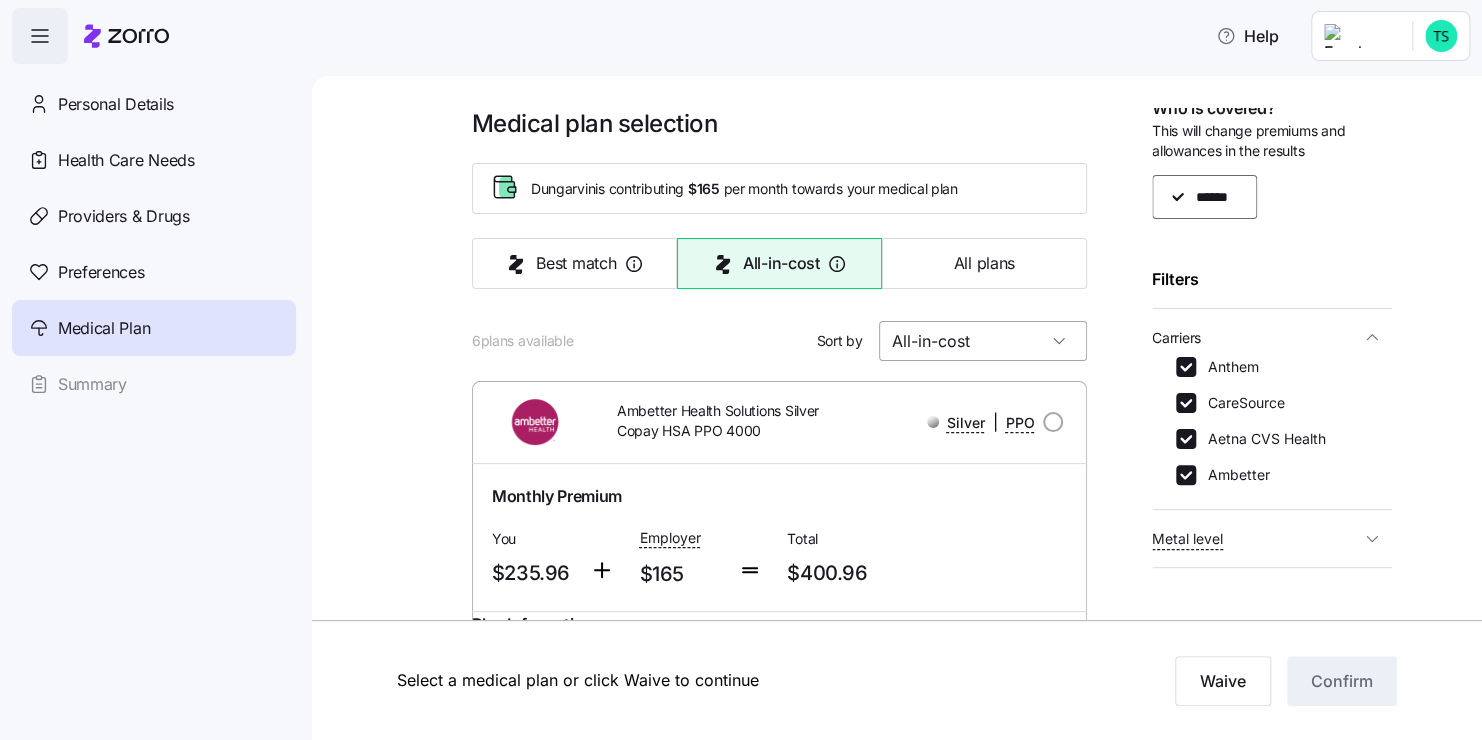 click on "All-in-cost" at bounding box center (983, 341) 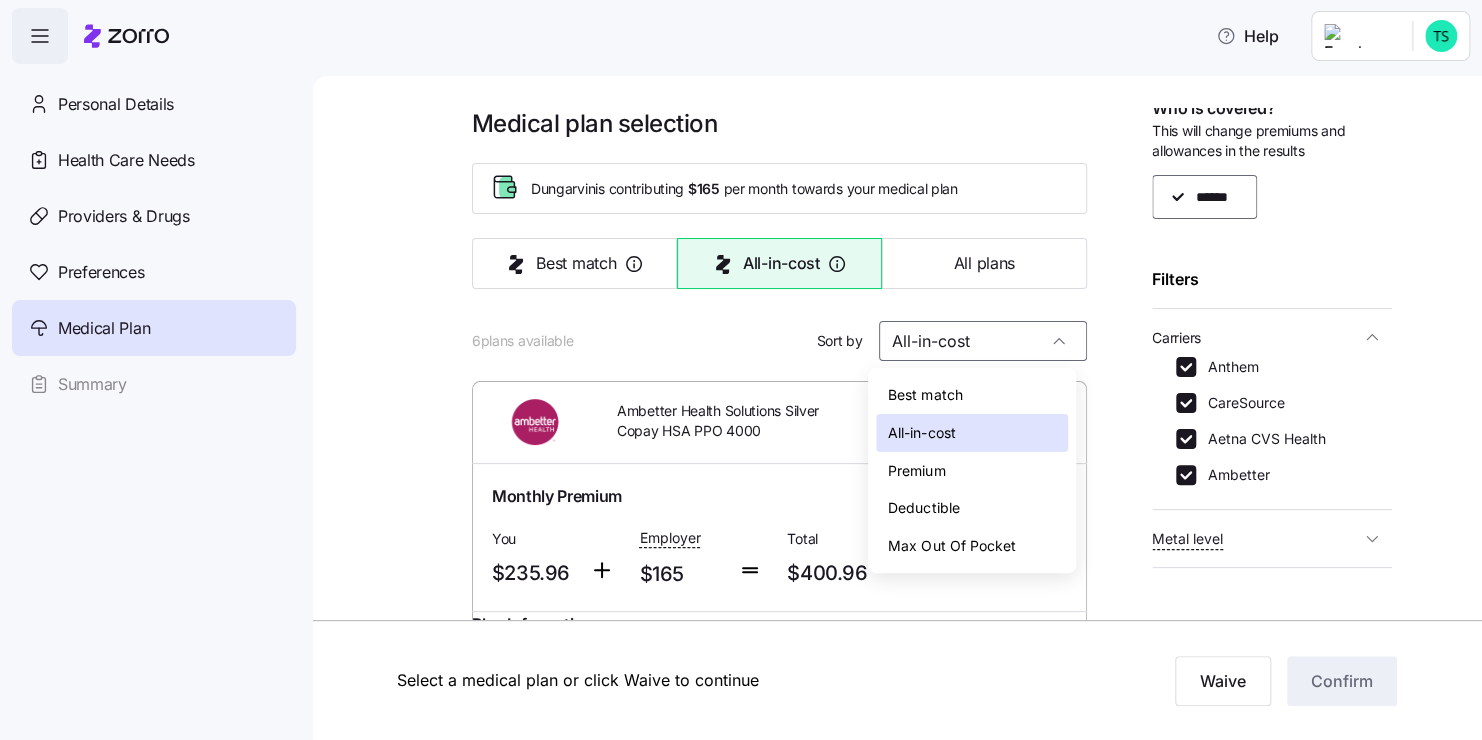 click on "Deductible" at bounding box center [923, 508] 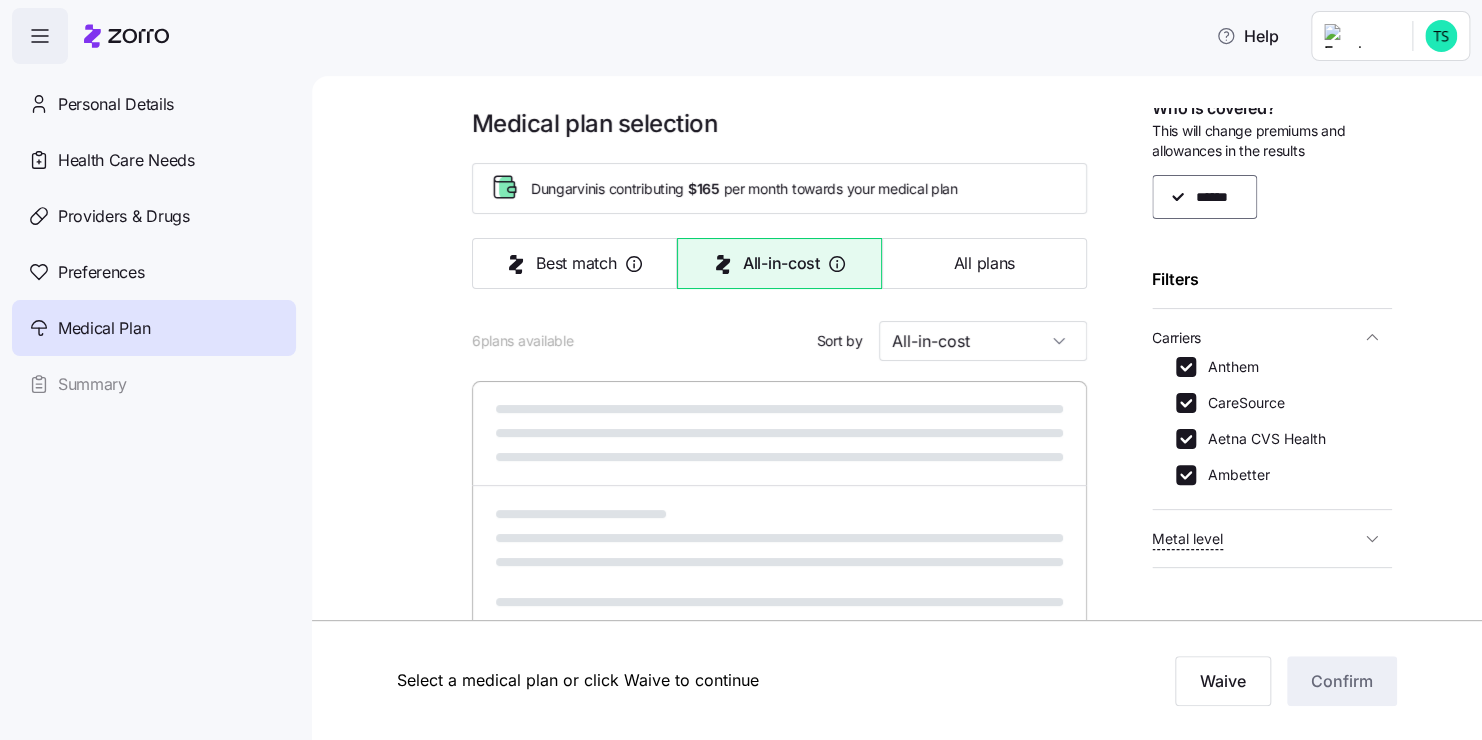 type on "Deductible" 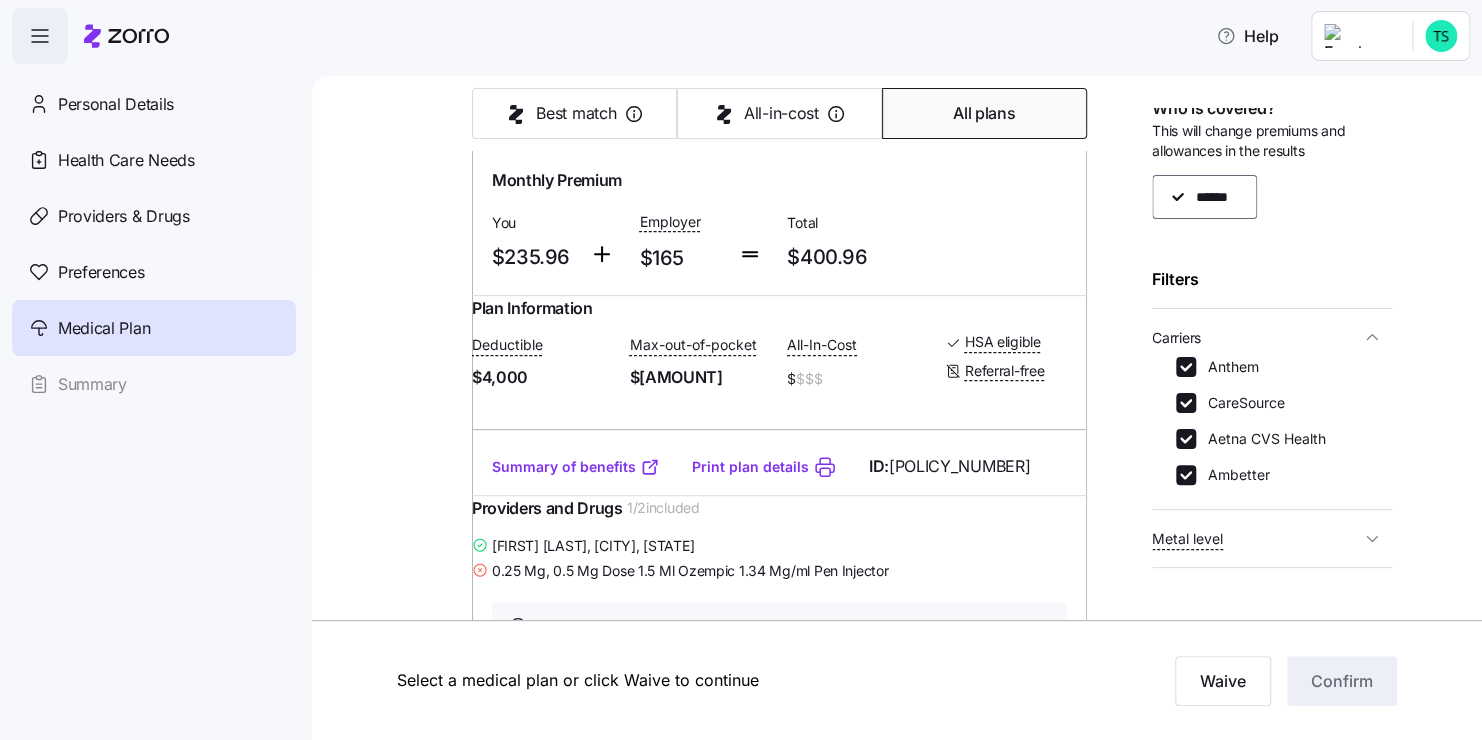 scroll, scrollTop: 0, scrollLeft: 0, axis: both 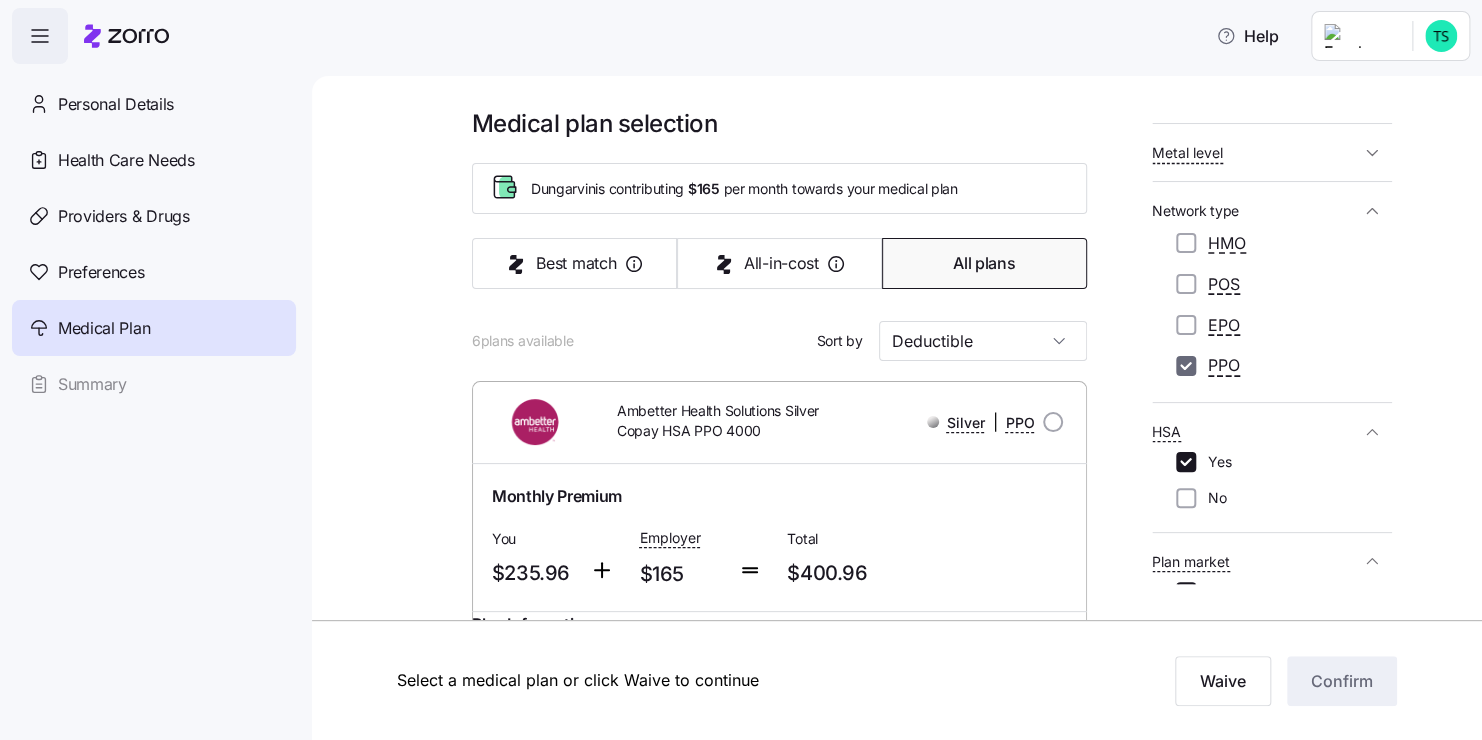 click on "PPO" at bounding box center (1186, 366) 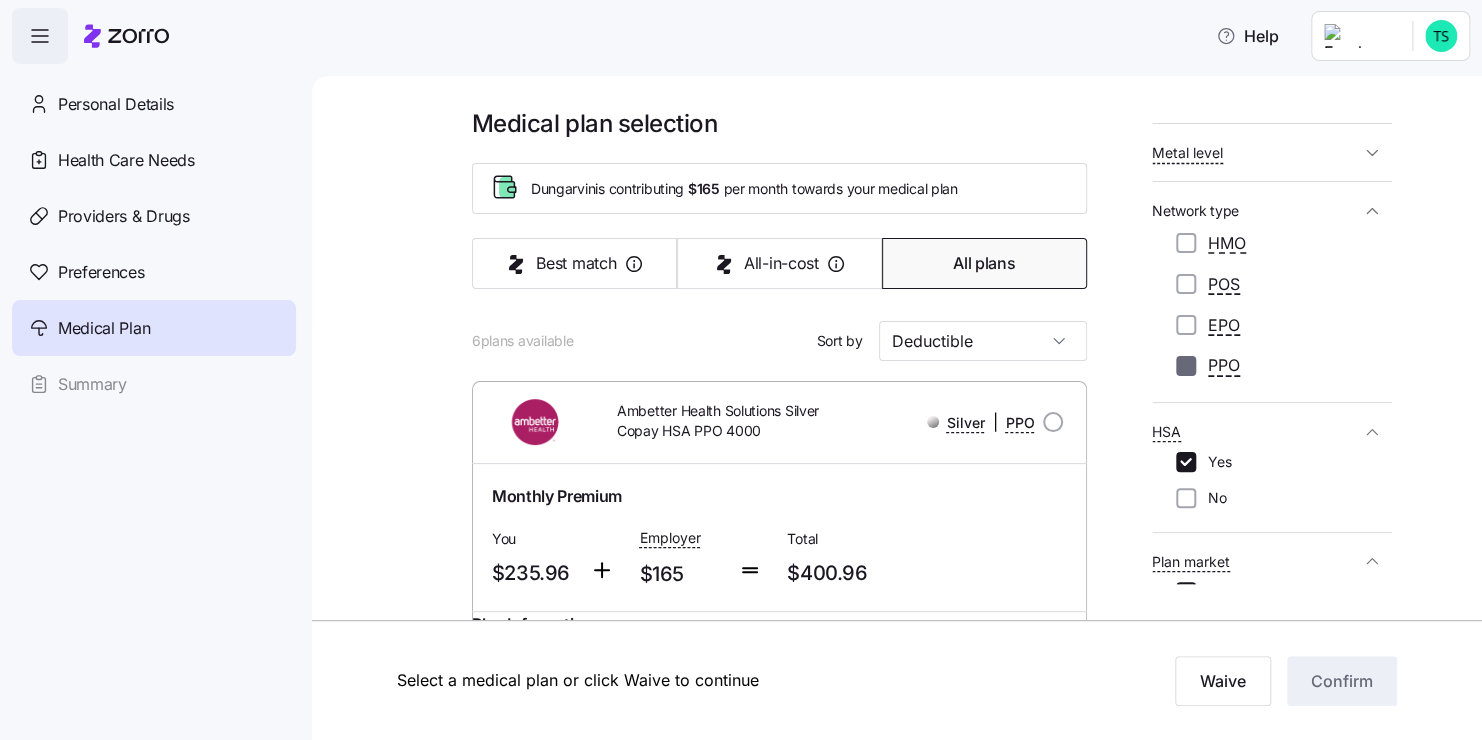 checkbox on "false" 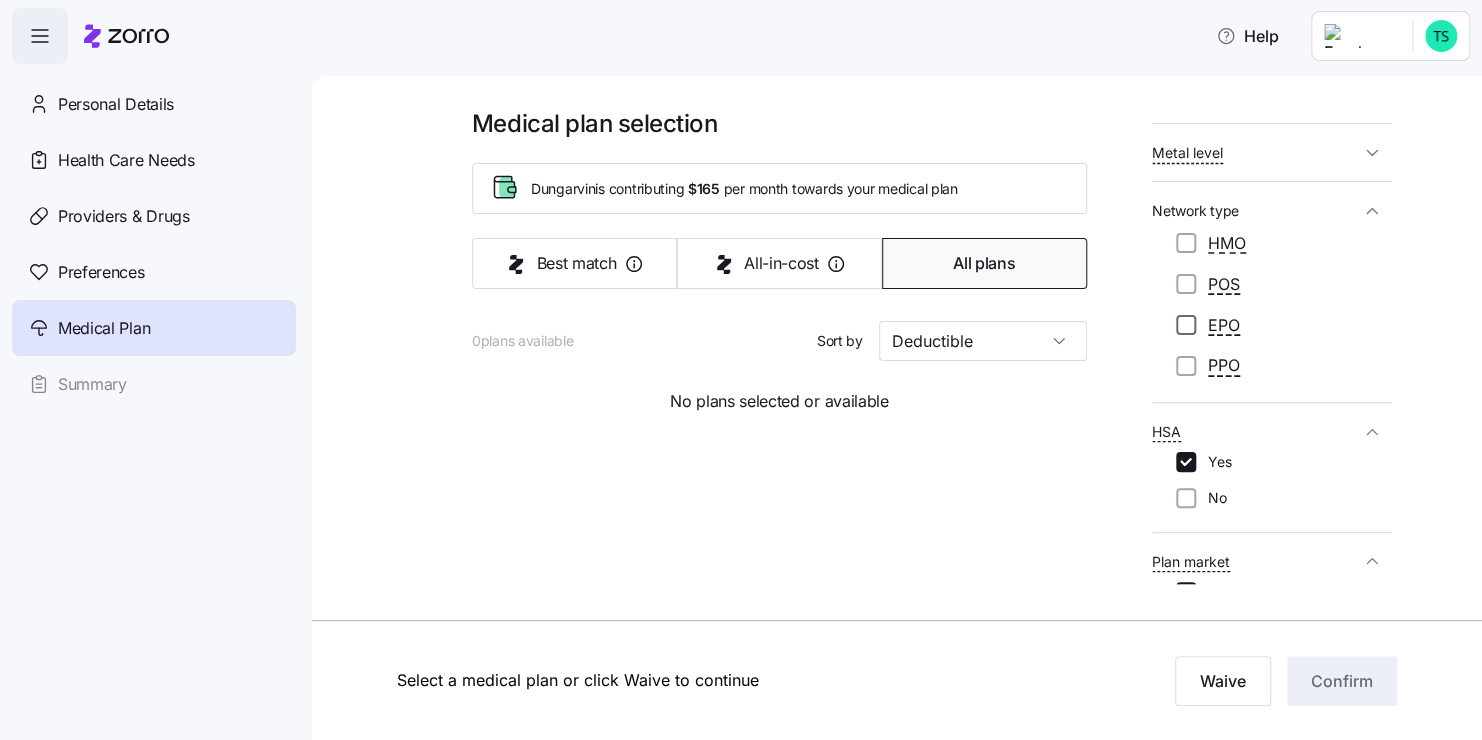 click on "EPO" at bounding box center [1186, 325] 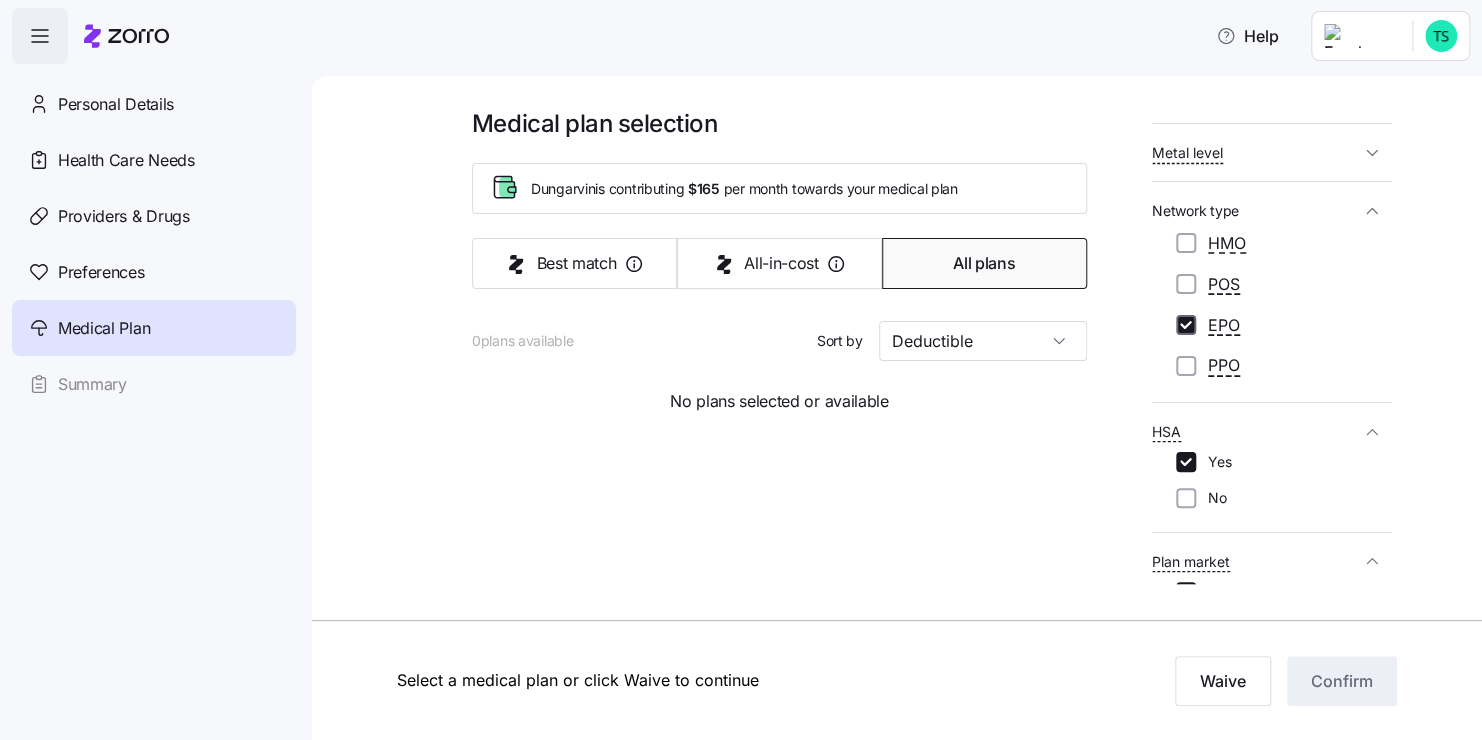 checkbox on "true" 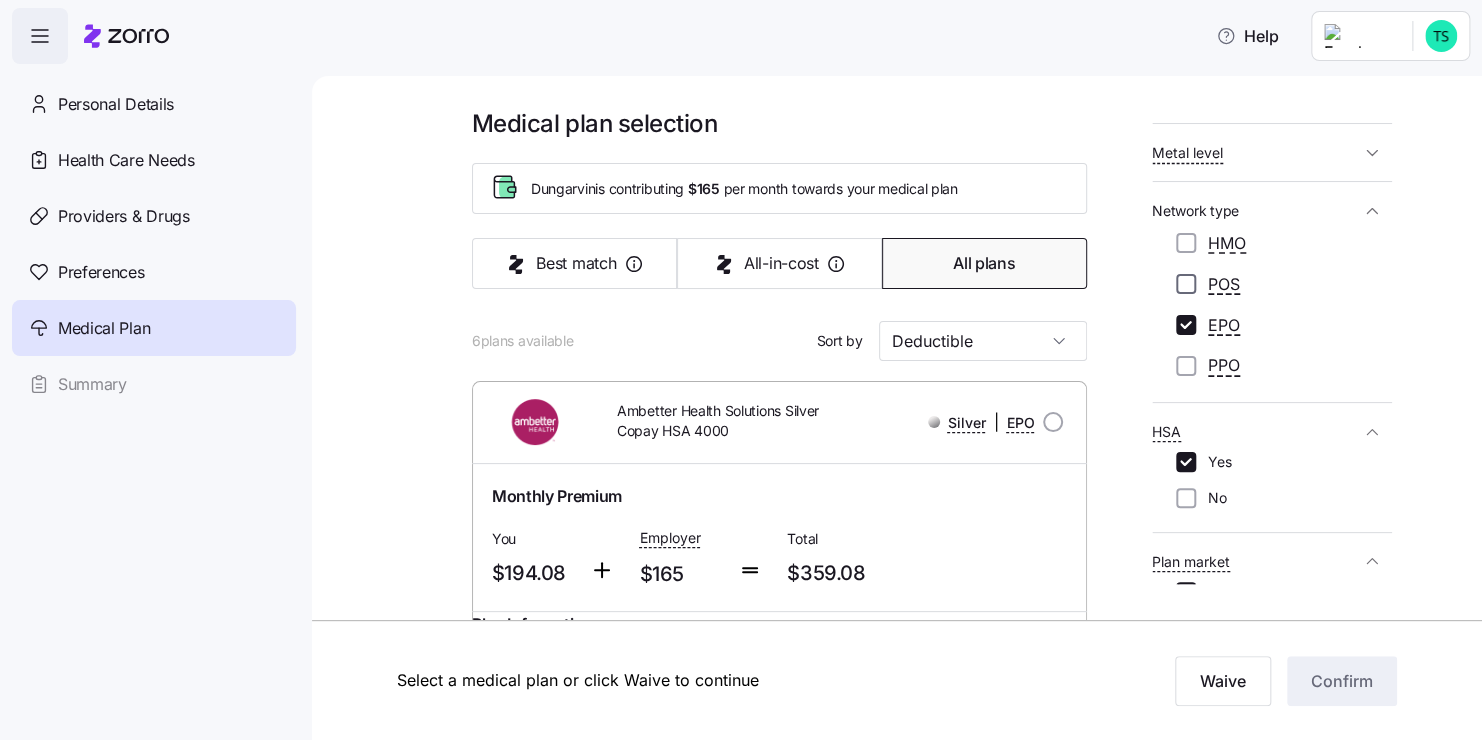 drag, startPoint x: 1181, startPoint y: 324, endPoint x: 1190, endPoint y: 280, distance: 44.911022 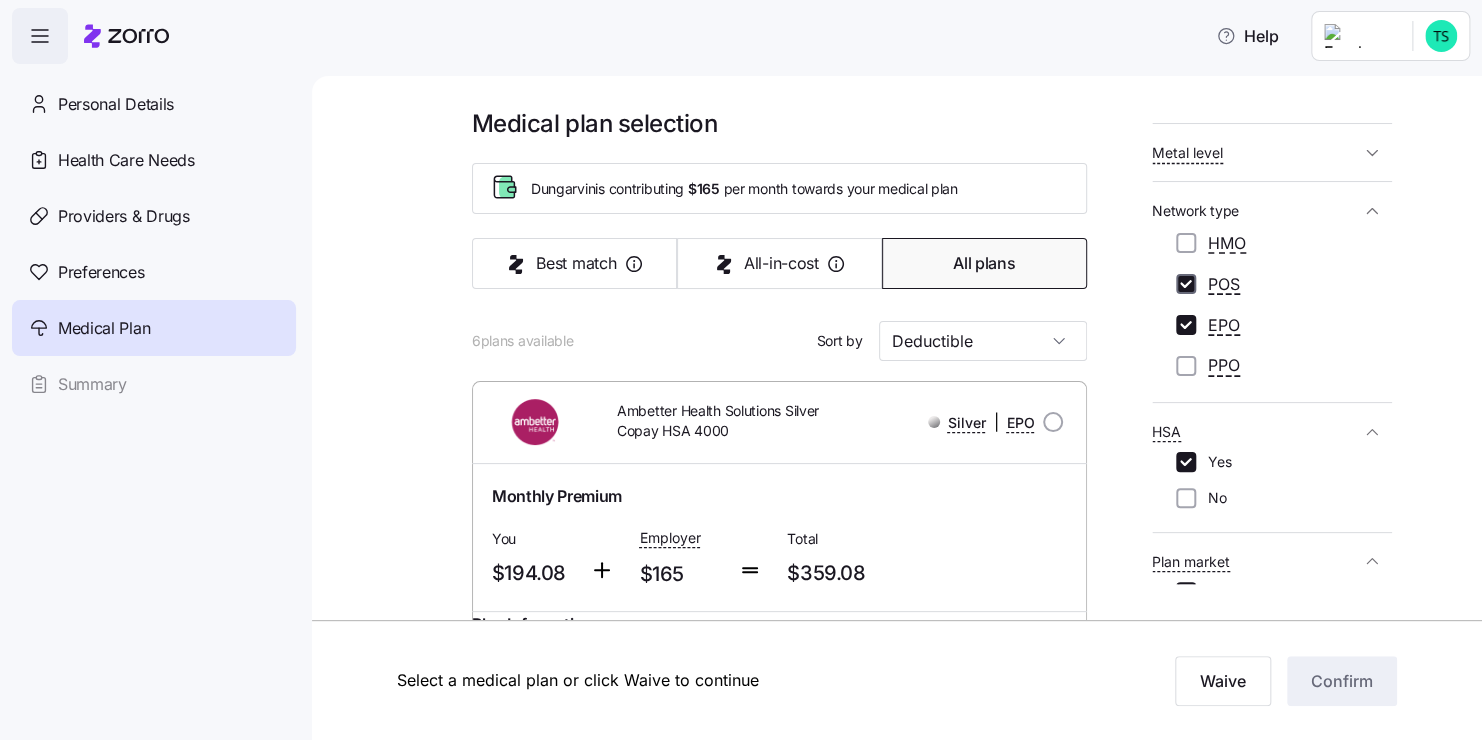 checkbox on "true" 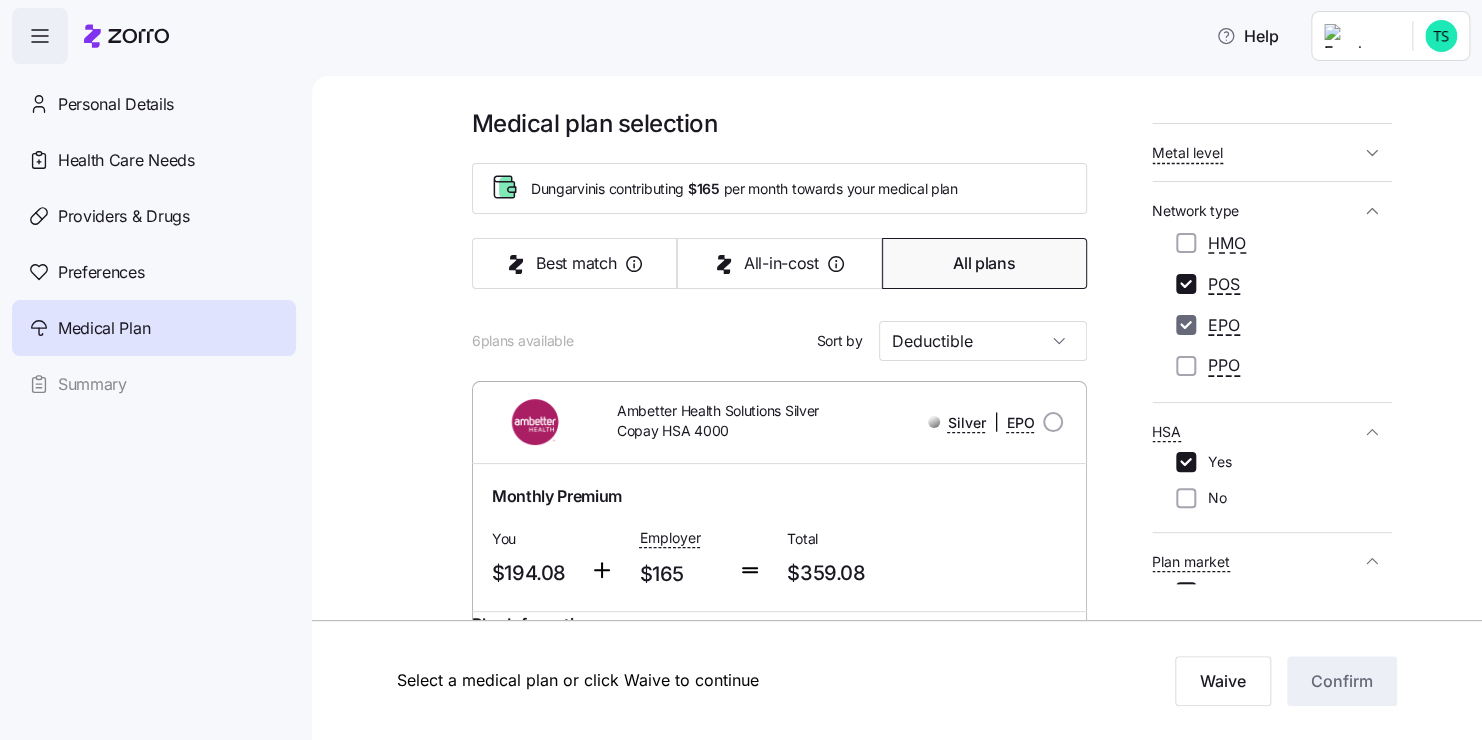 click on "EPO" at bounding box center [1186, 325] 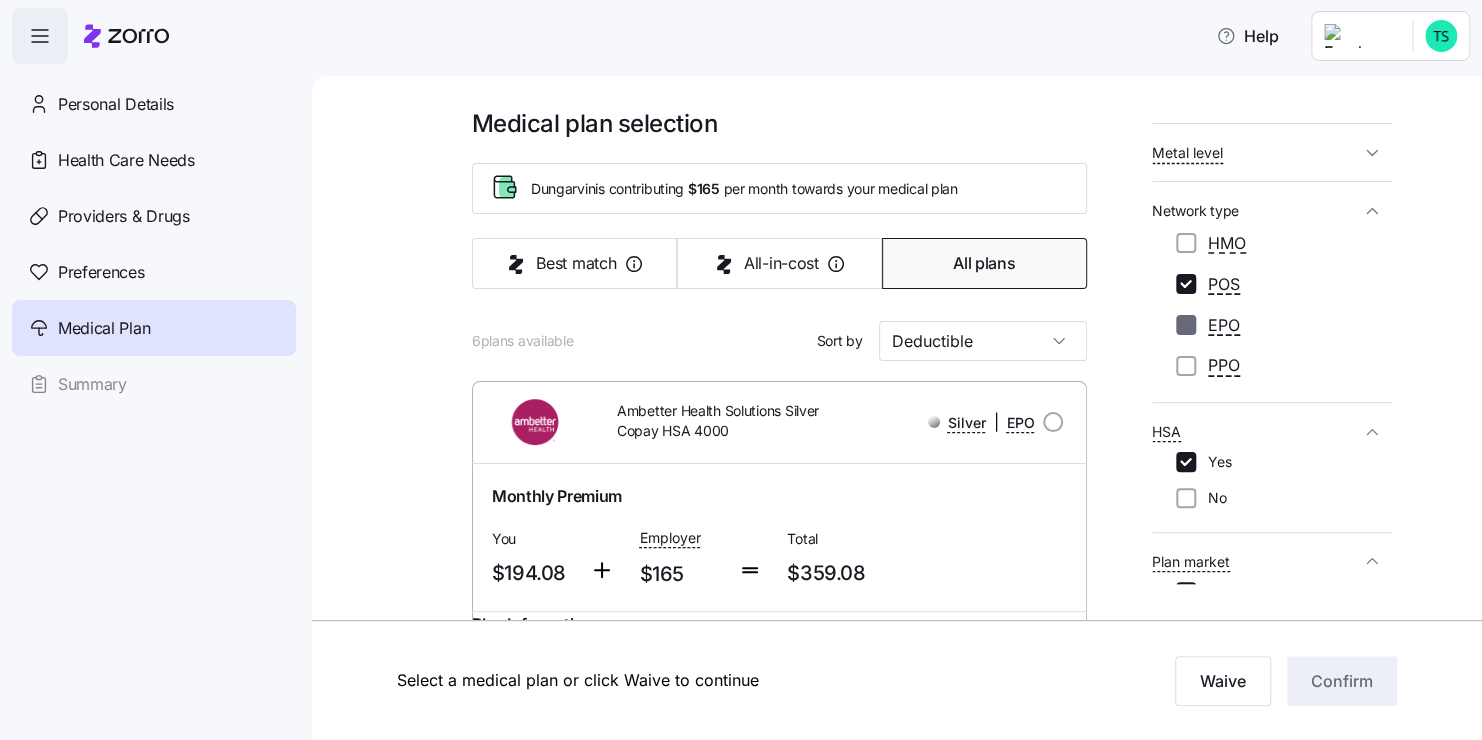checkbox on "false" 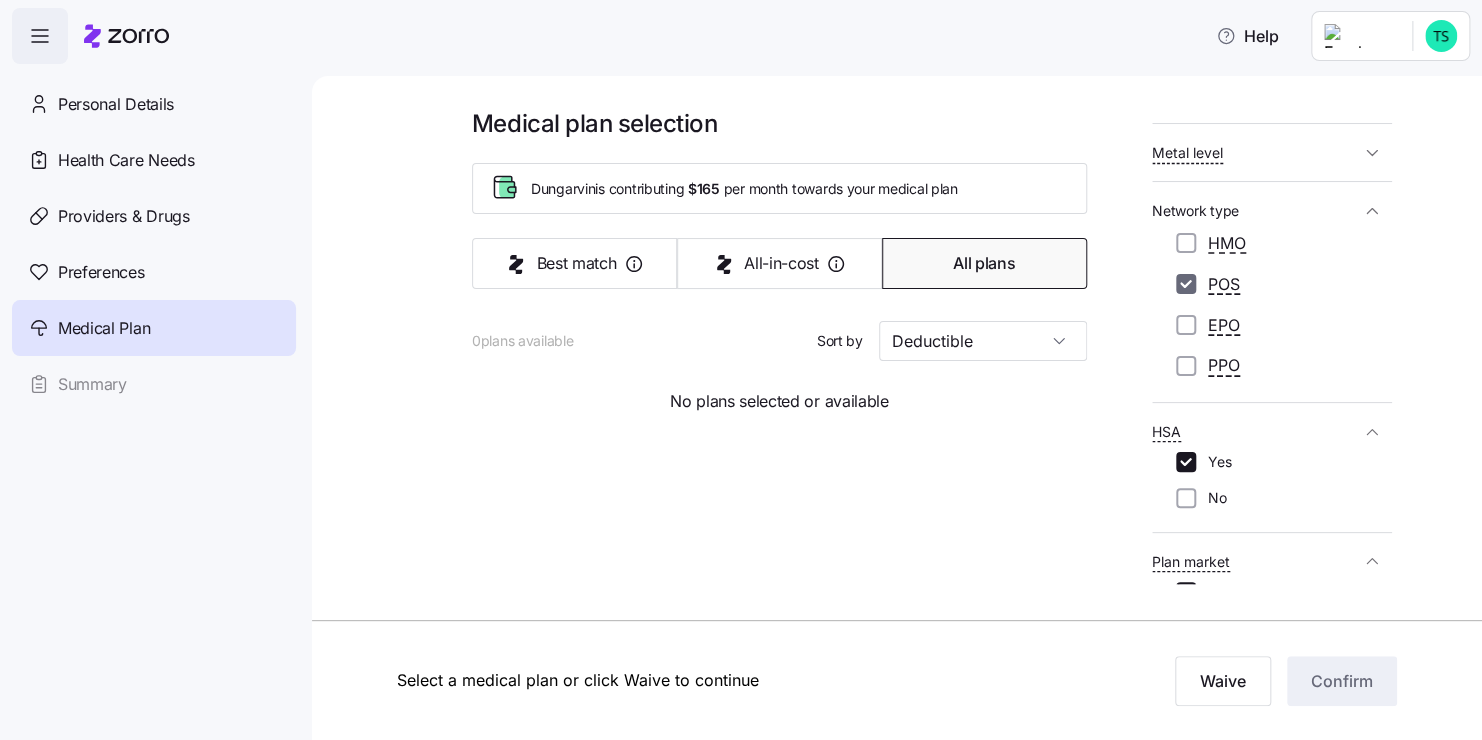 click on "POS" at bounding box center [1186, 284] 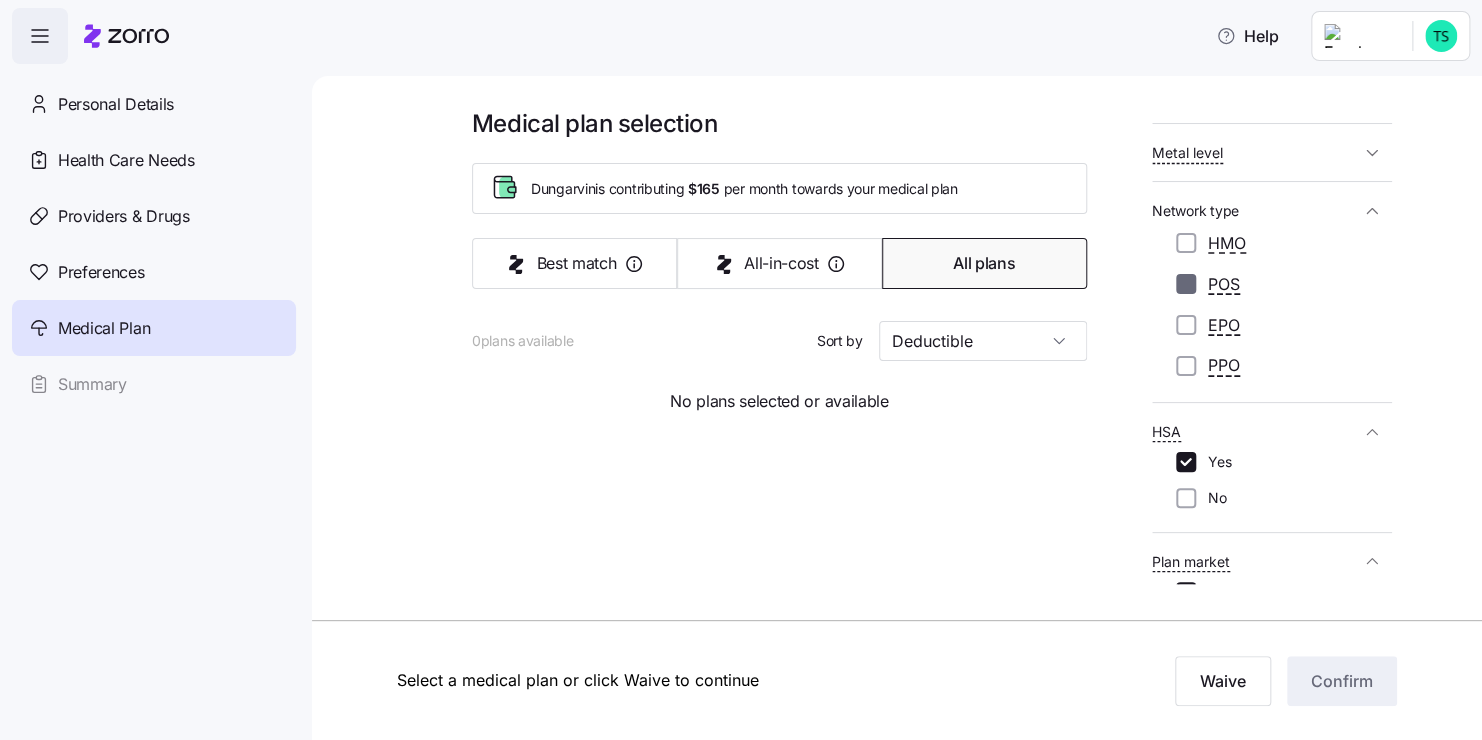 checkbox on "false" 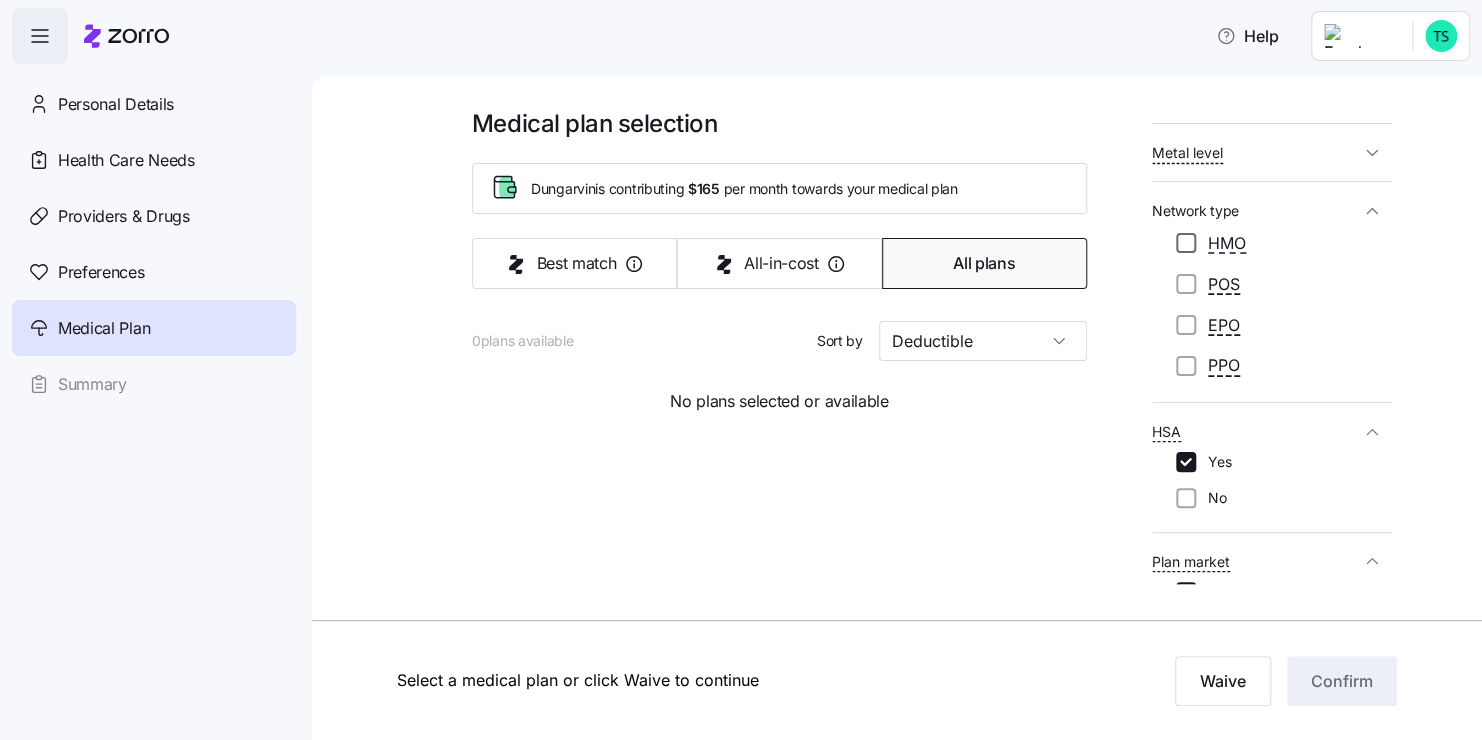 click on "HMO" at bounding box center (1186, 243) 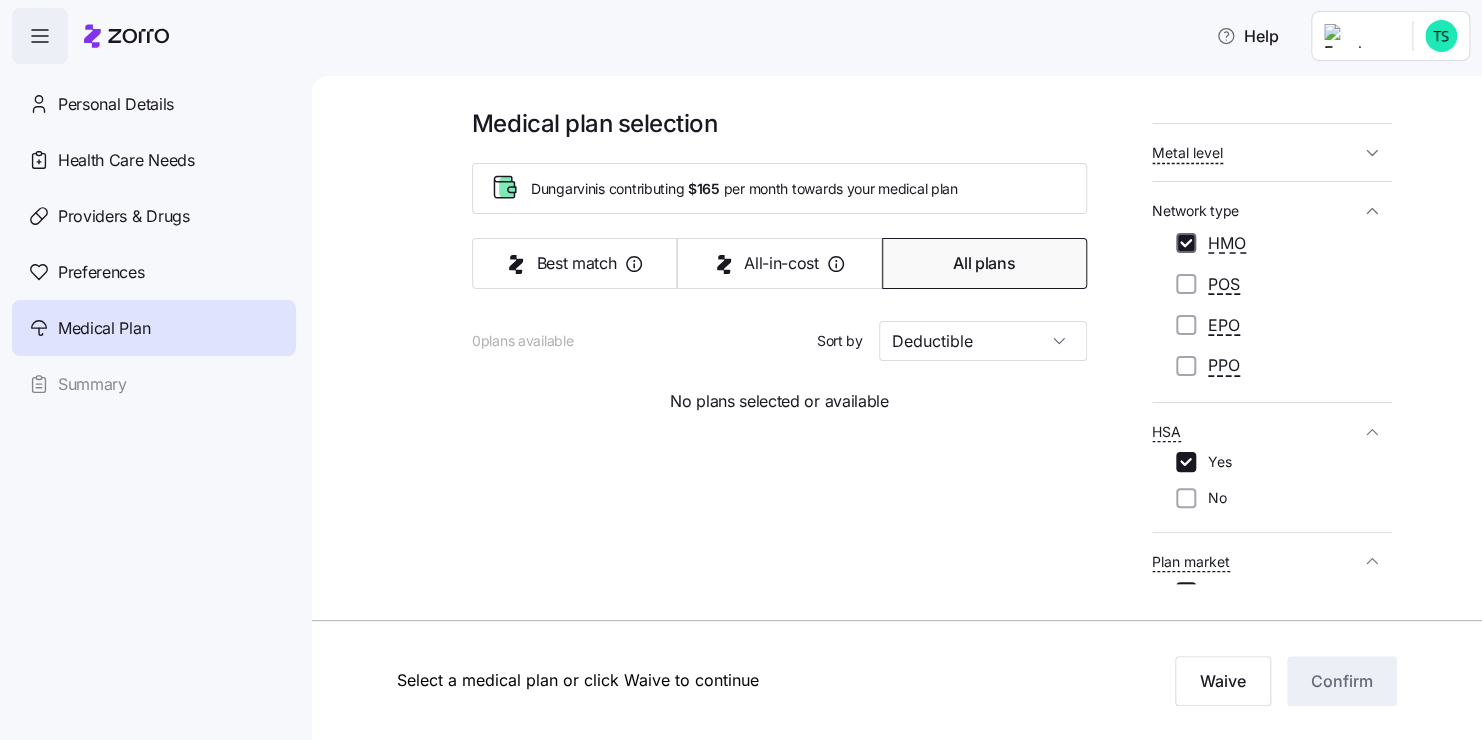 checkbox on "true" 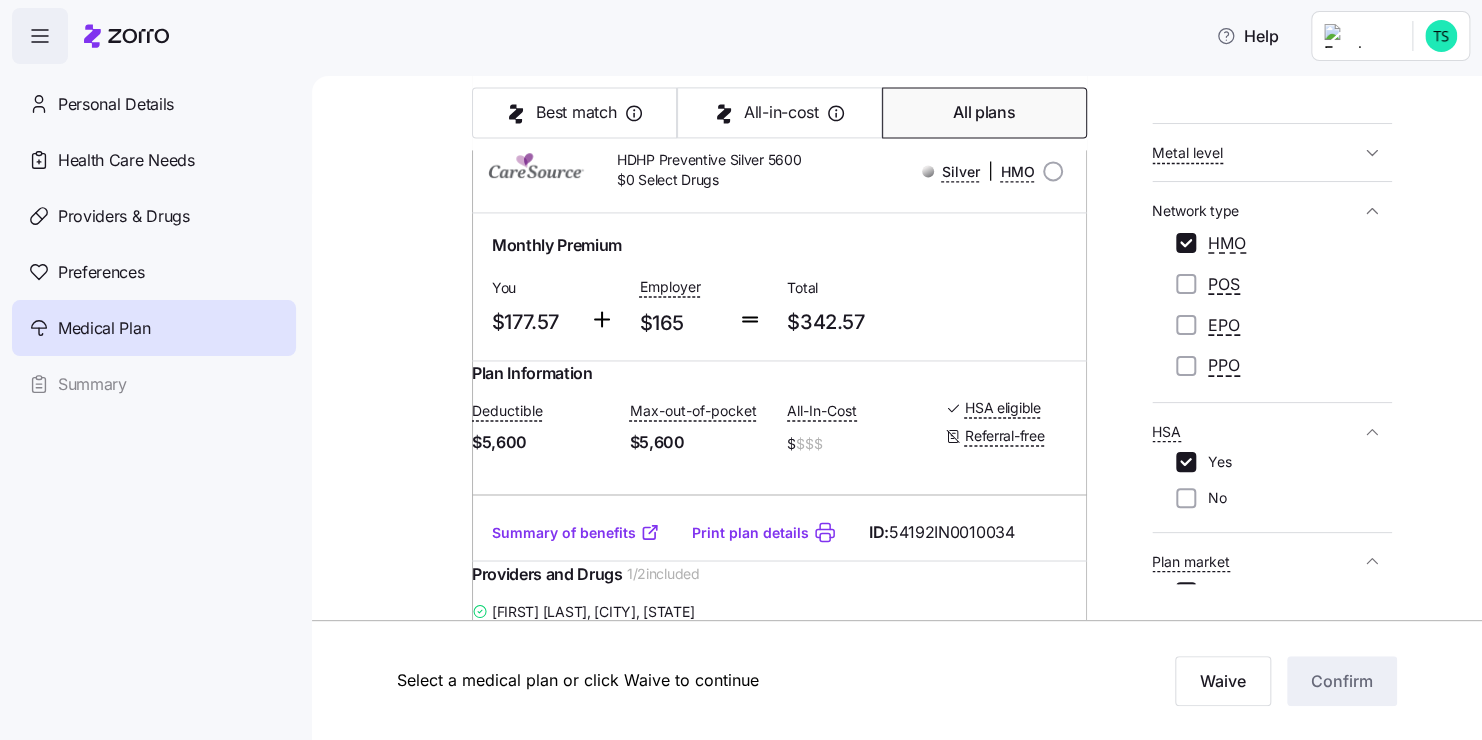 scroll, scrollTop: 0, scrollLeft: 0, axis: both 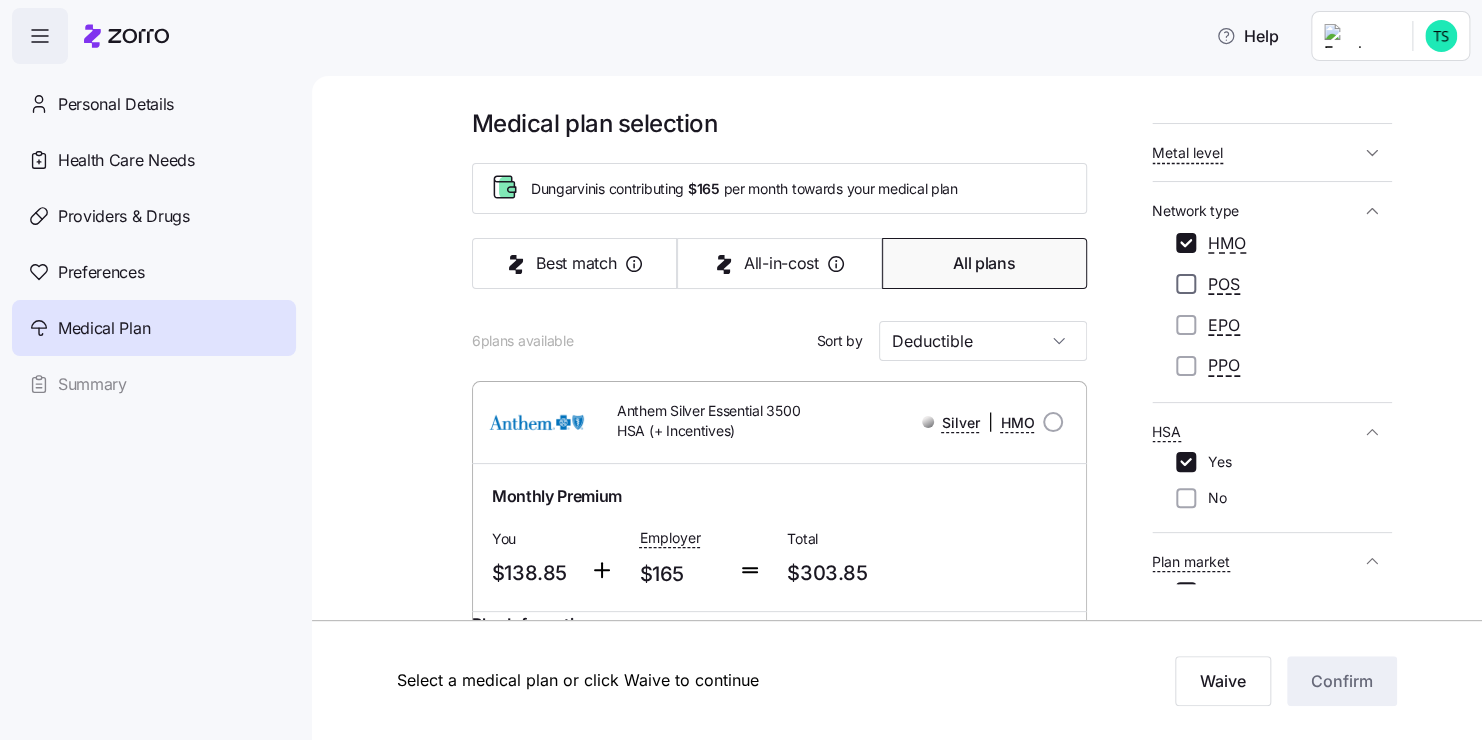 click on "POS" at bounding box center (1186, 284) 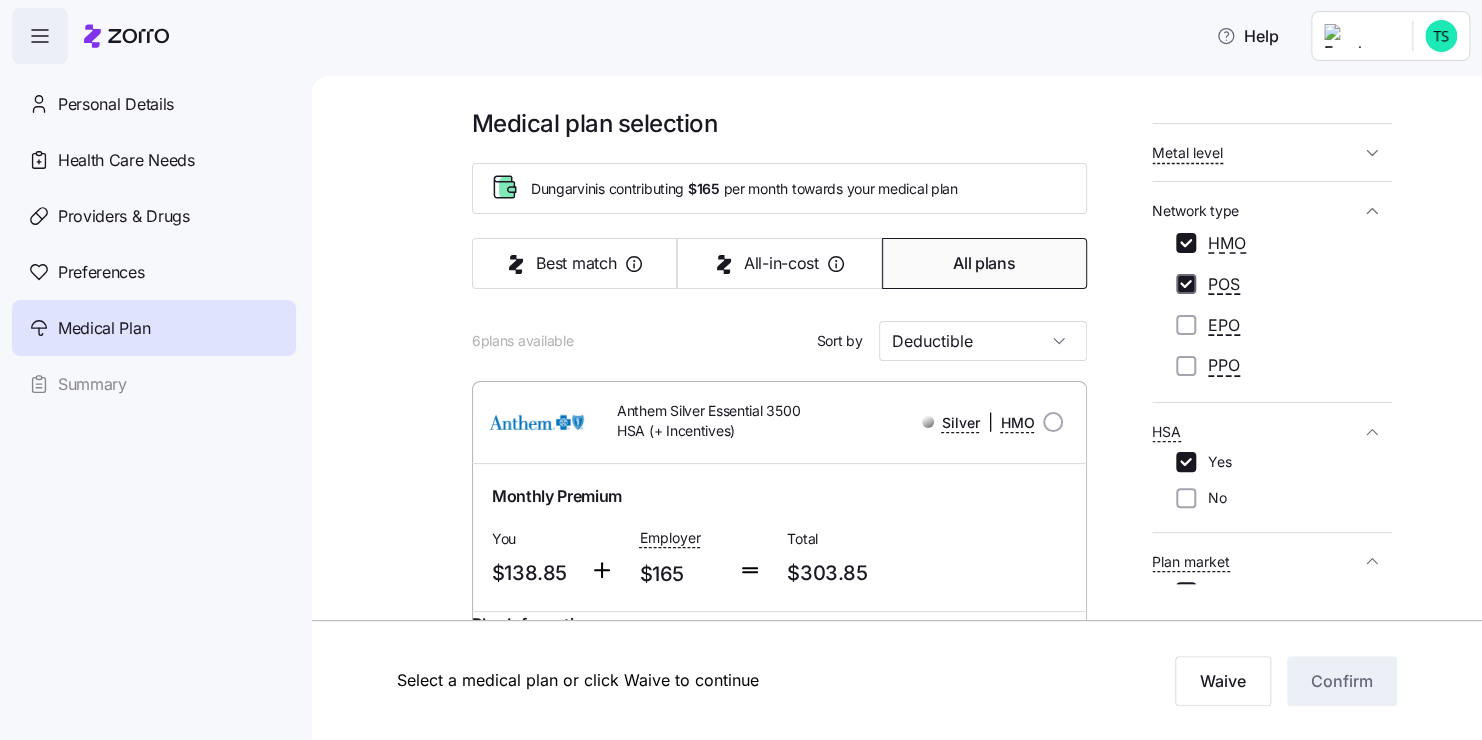 checkbox on "true" 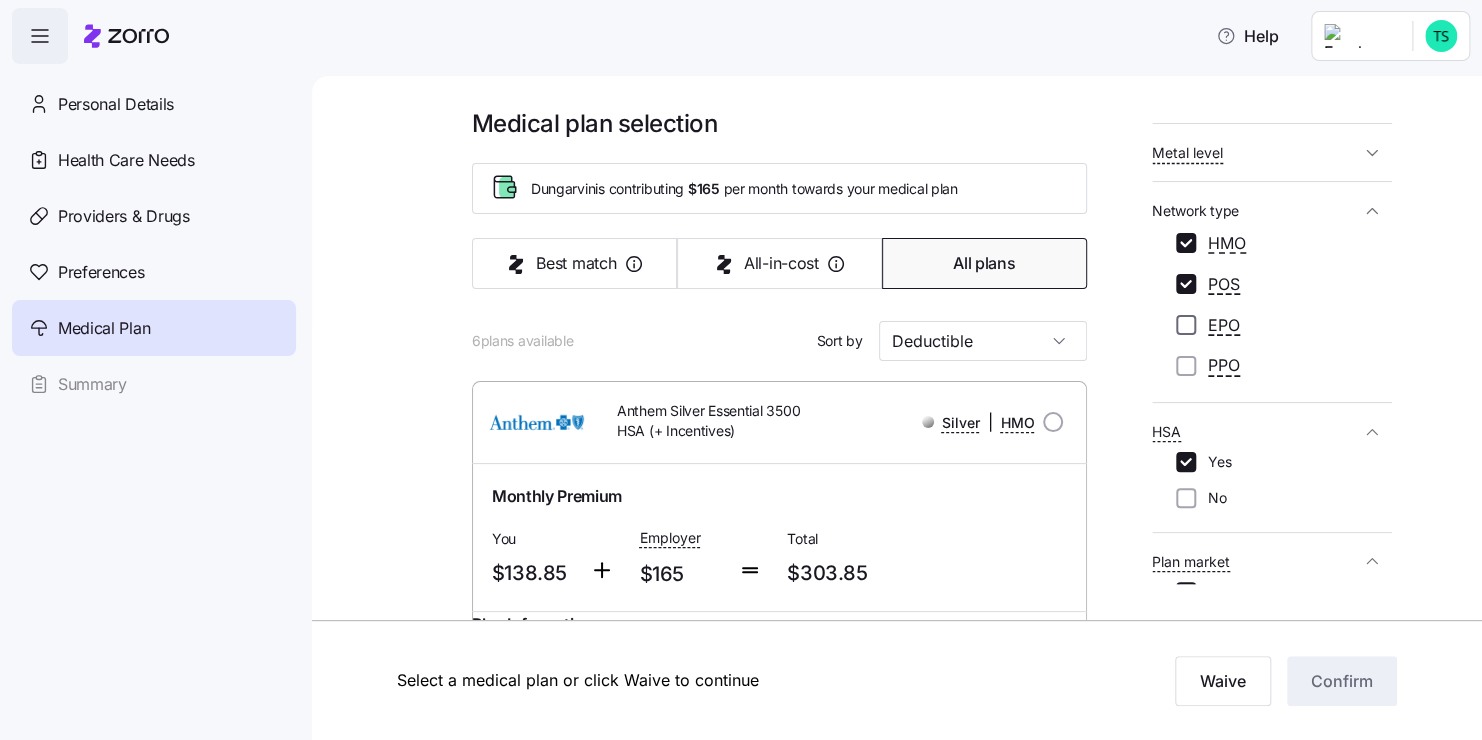 click on "EPO" at bounding box center (1186, 325) 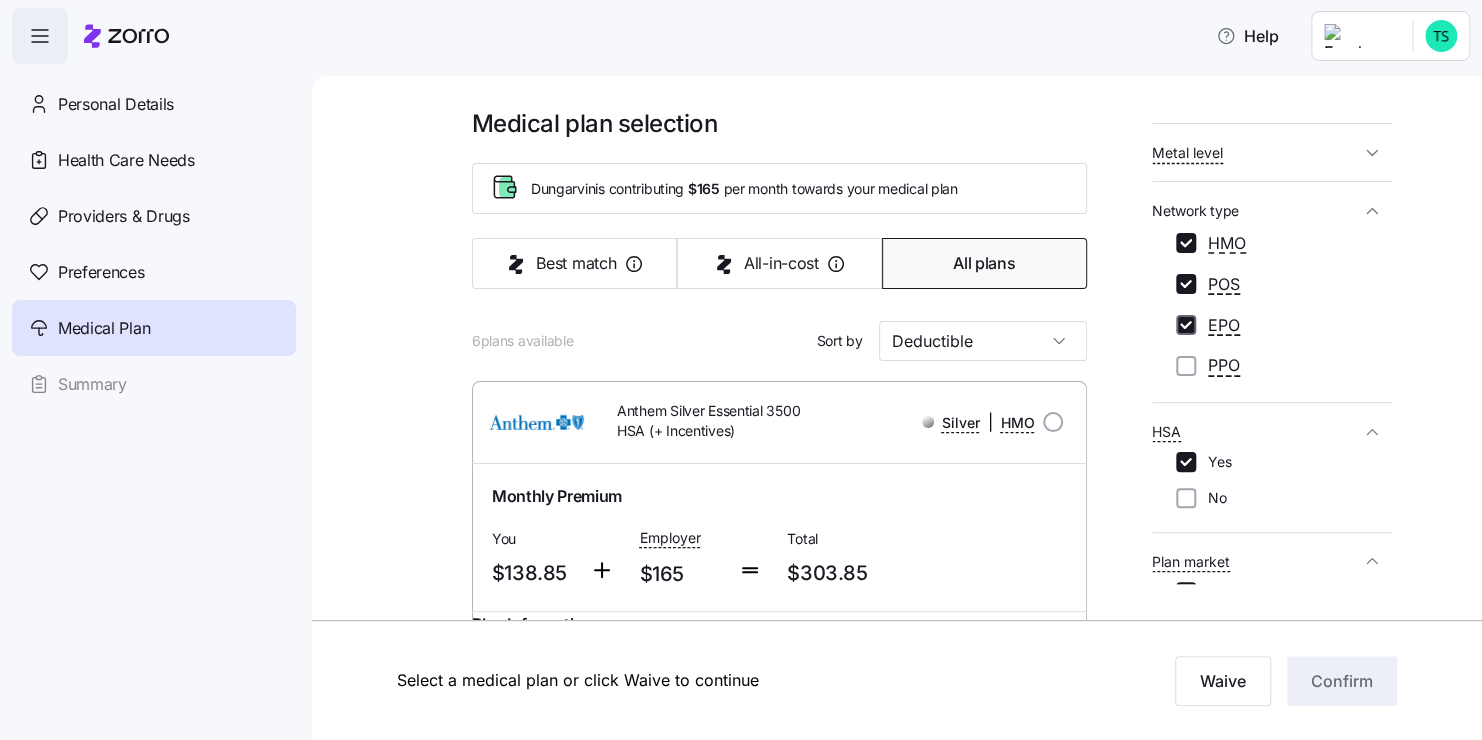 checkbox on "true" 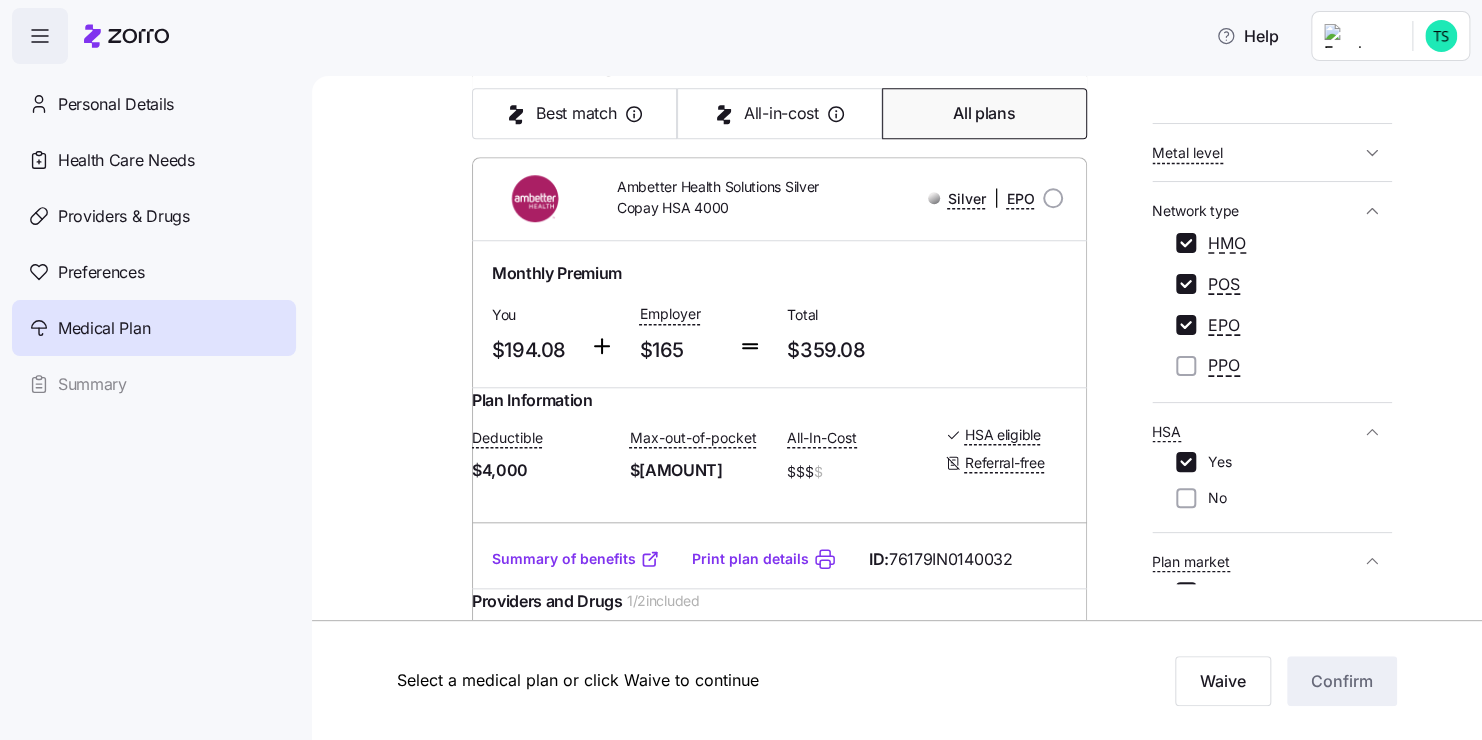 scroll, scrollTop: 790, scrollLeft: 0, axis: vertical 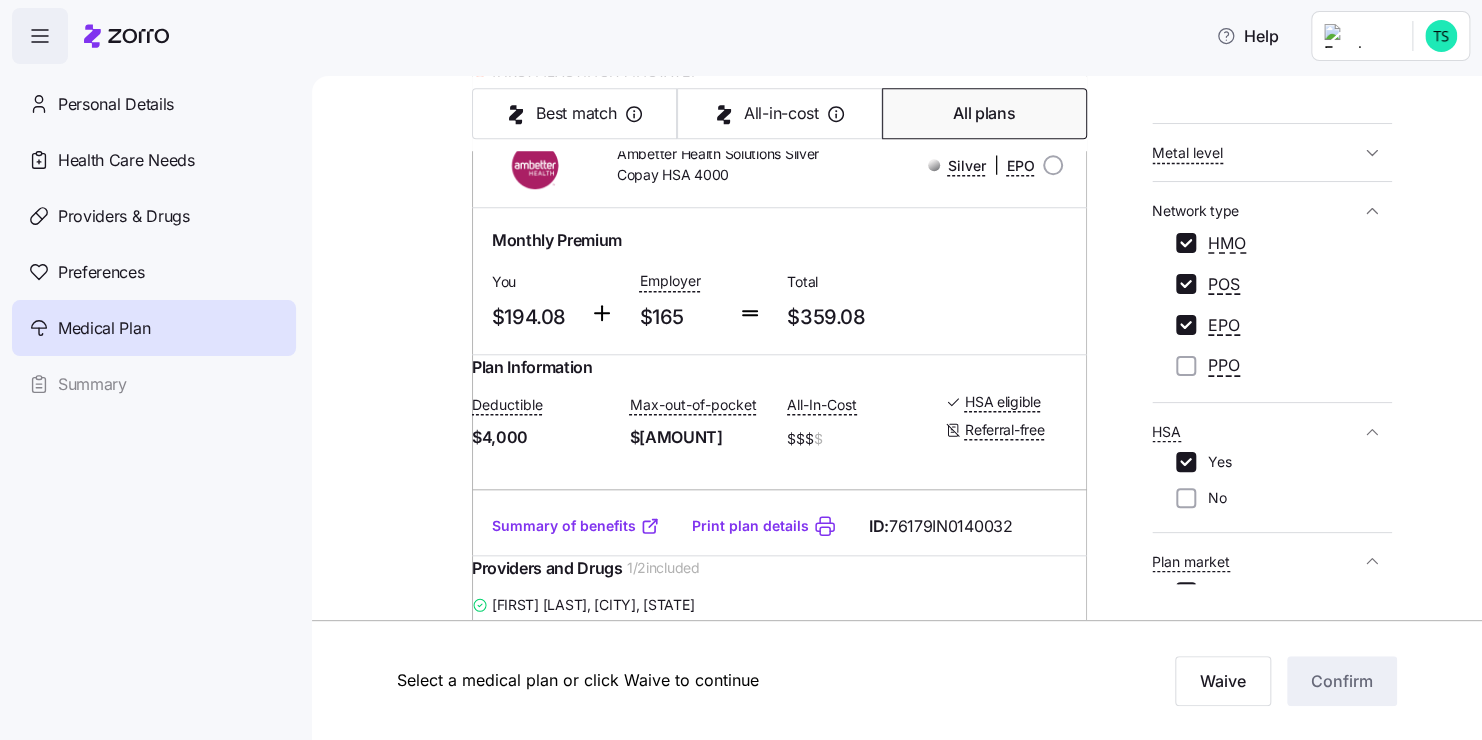click on "Summary of benefits" at bounding box center (576, 526) 